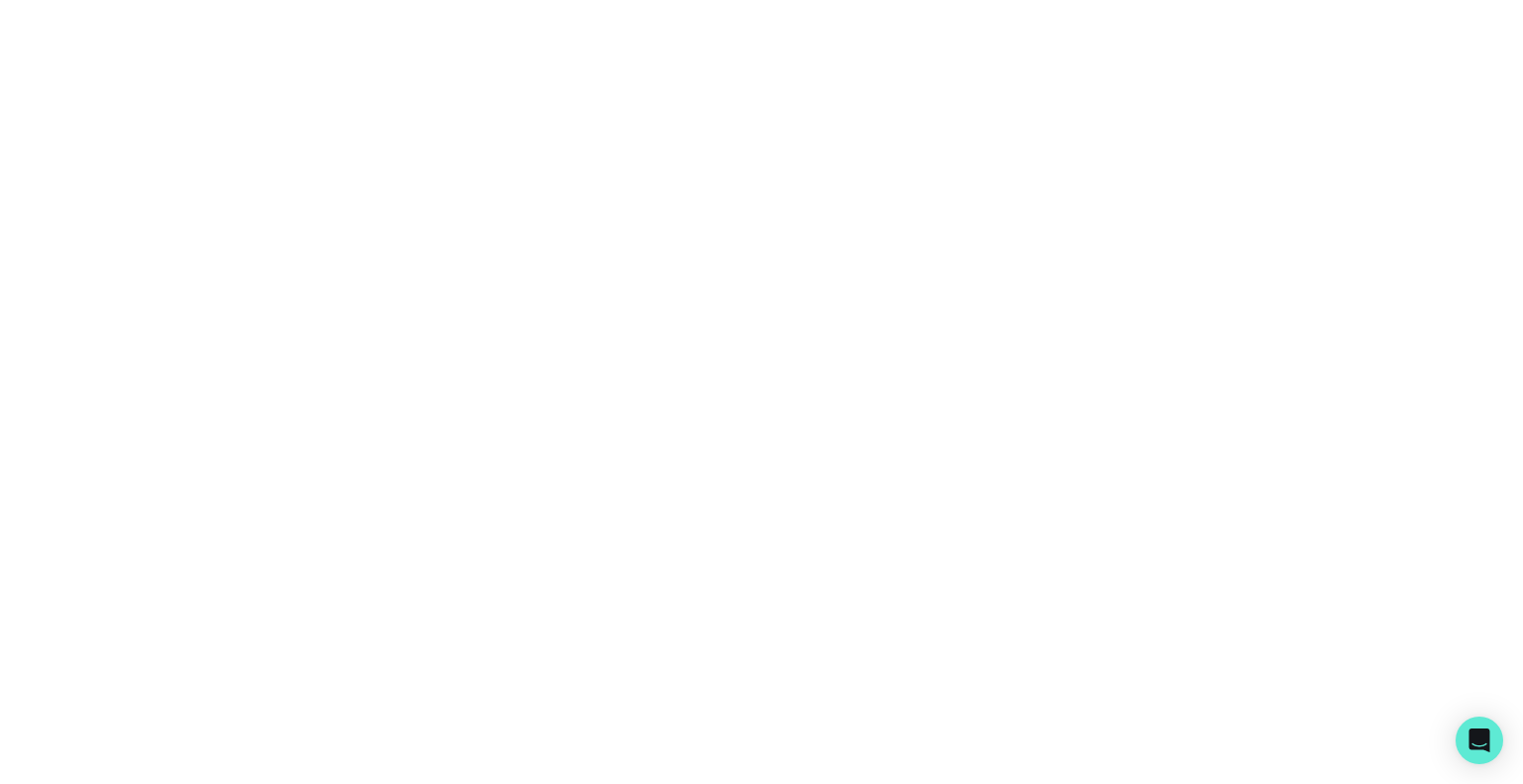 scroll, scrollTop: 0, scrollLeft: 0, axis: both 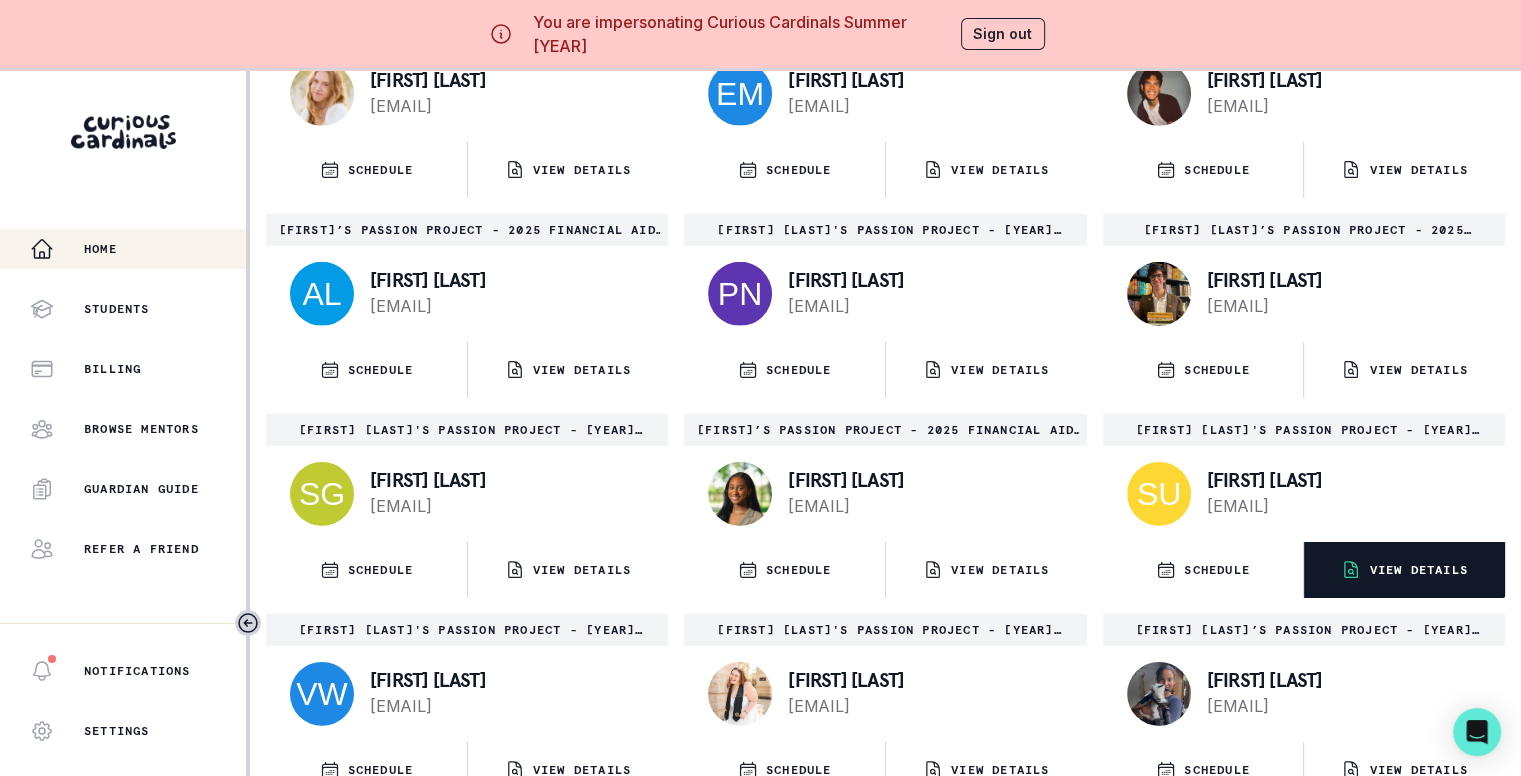 click on "VIEW DETAILS" at bounding box center [1404, 570] 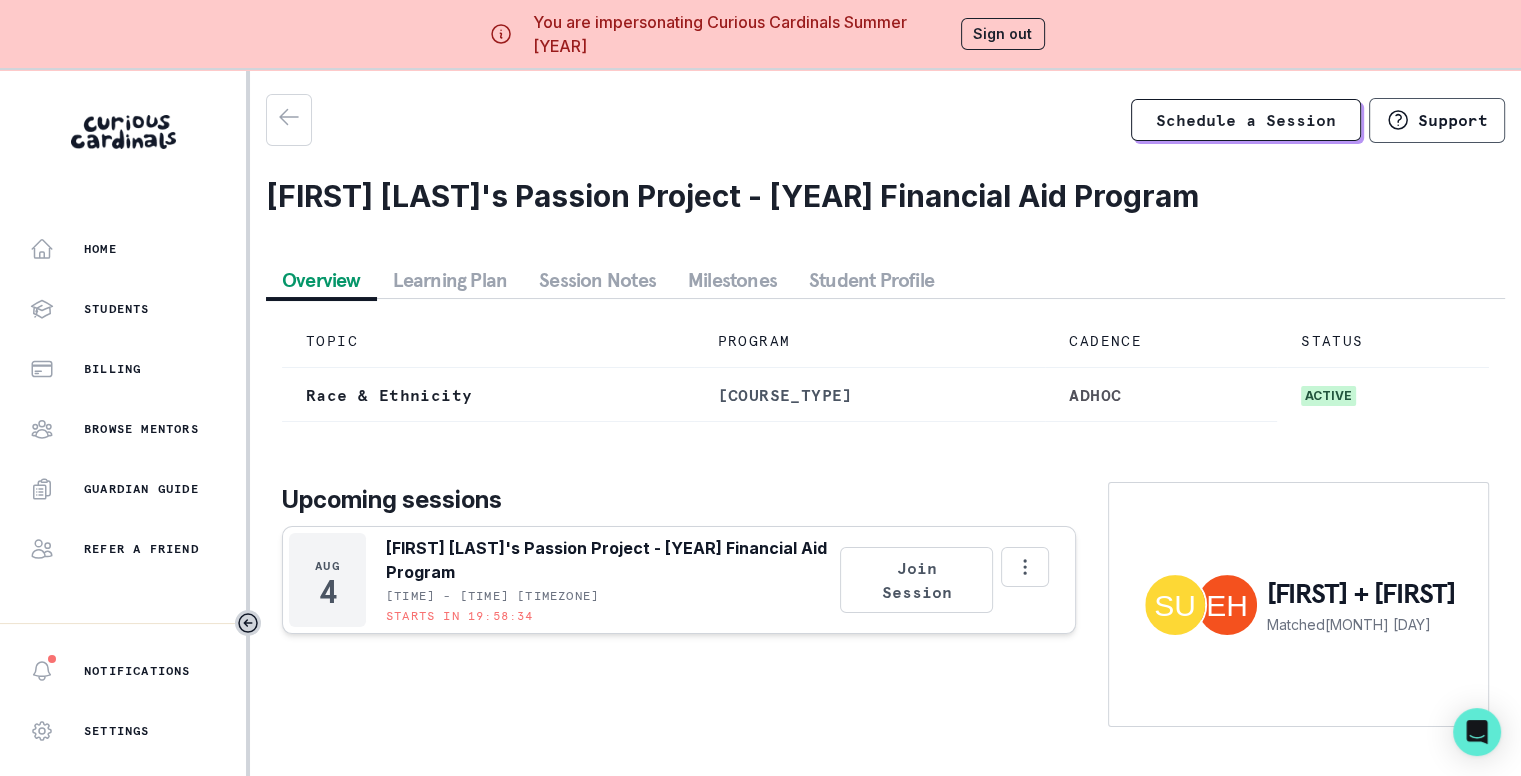 click on "Session Notes" at bounding box center (597, 280) 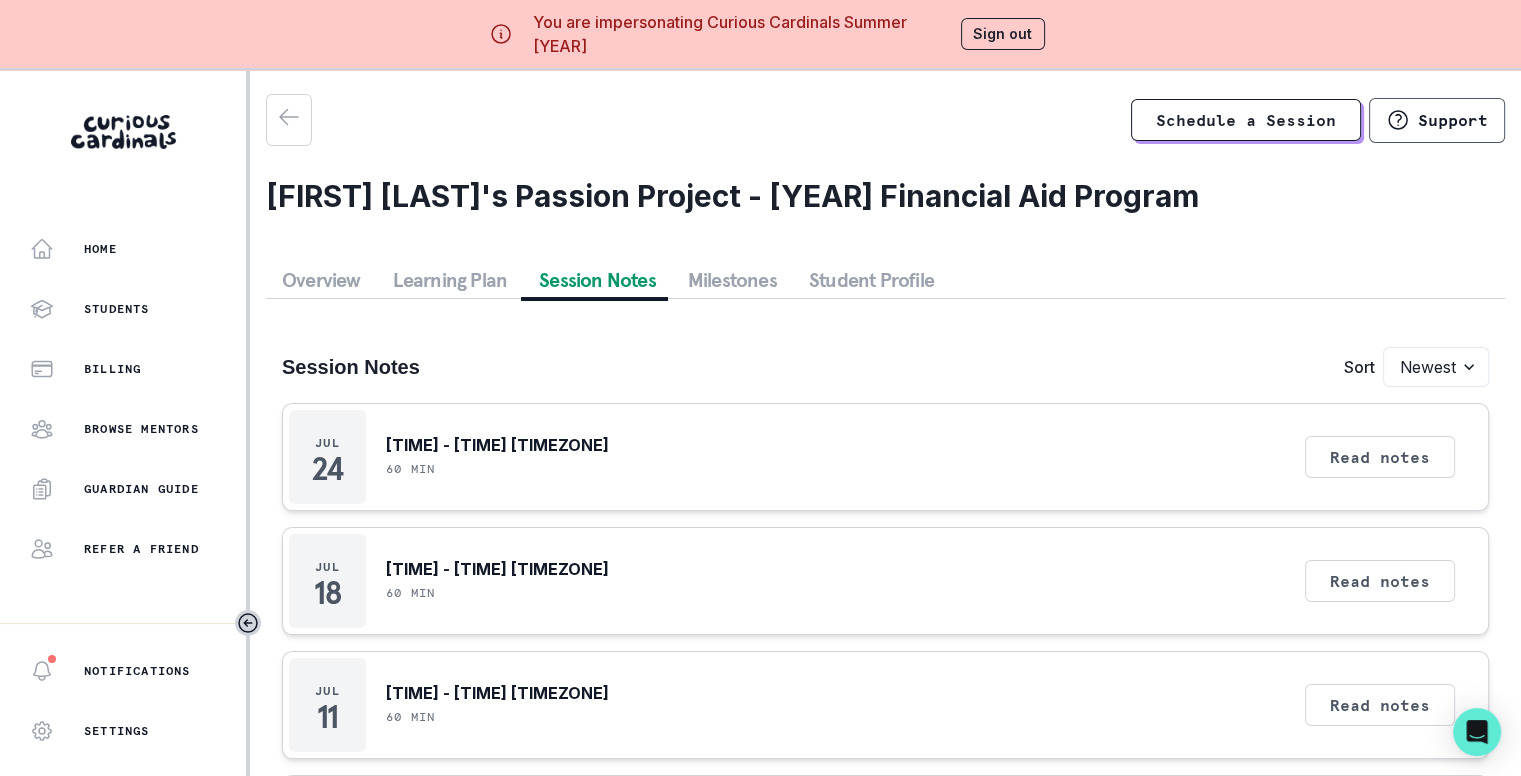scroll, scrollTop: 199, scrollLeft: 0, axis: vertical 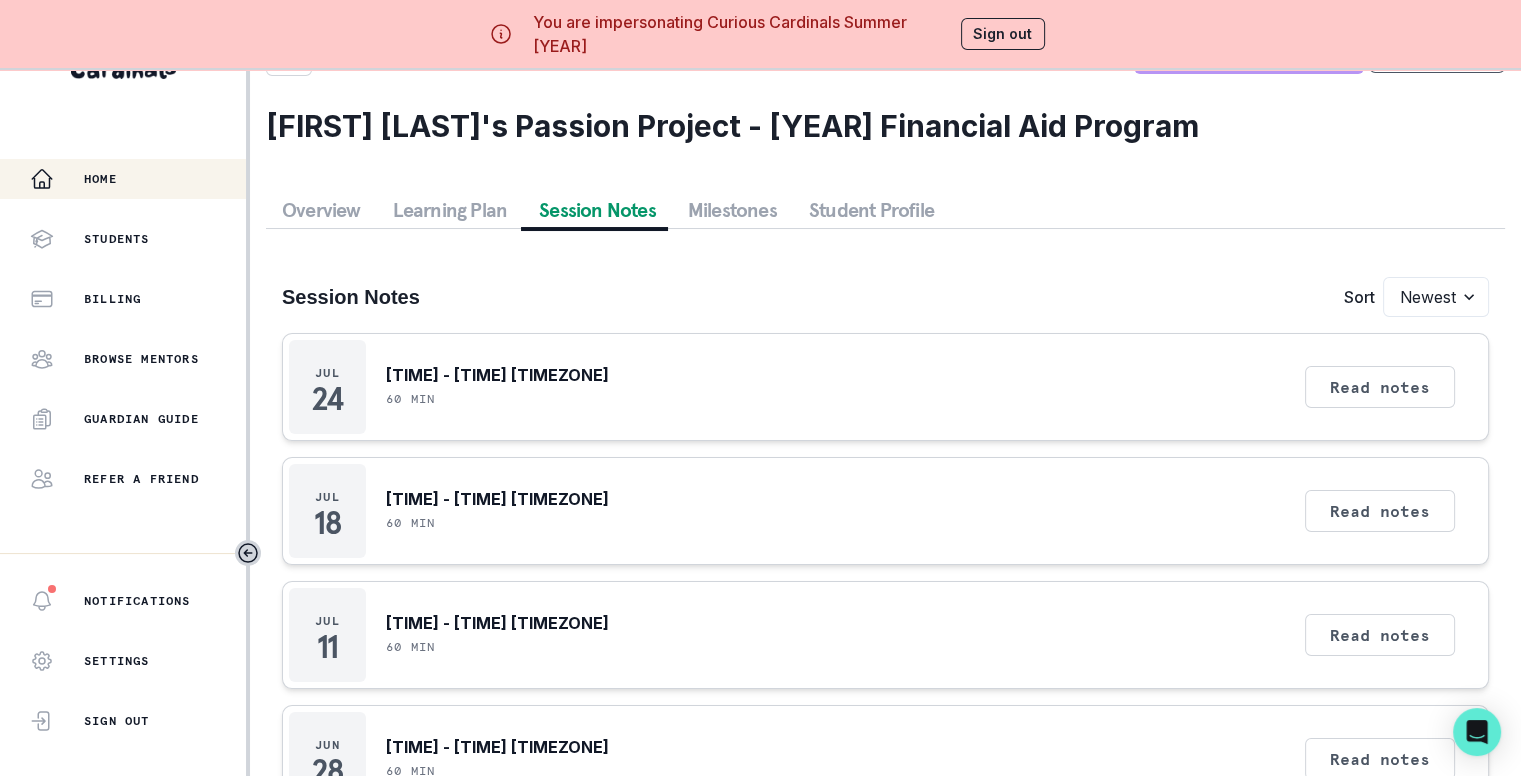 click on "Home" at bounding box center (138, 179) 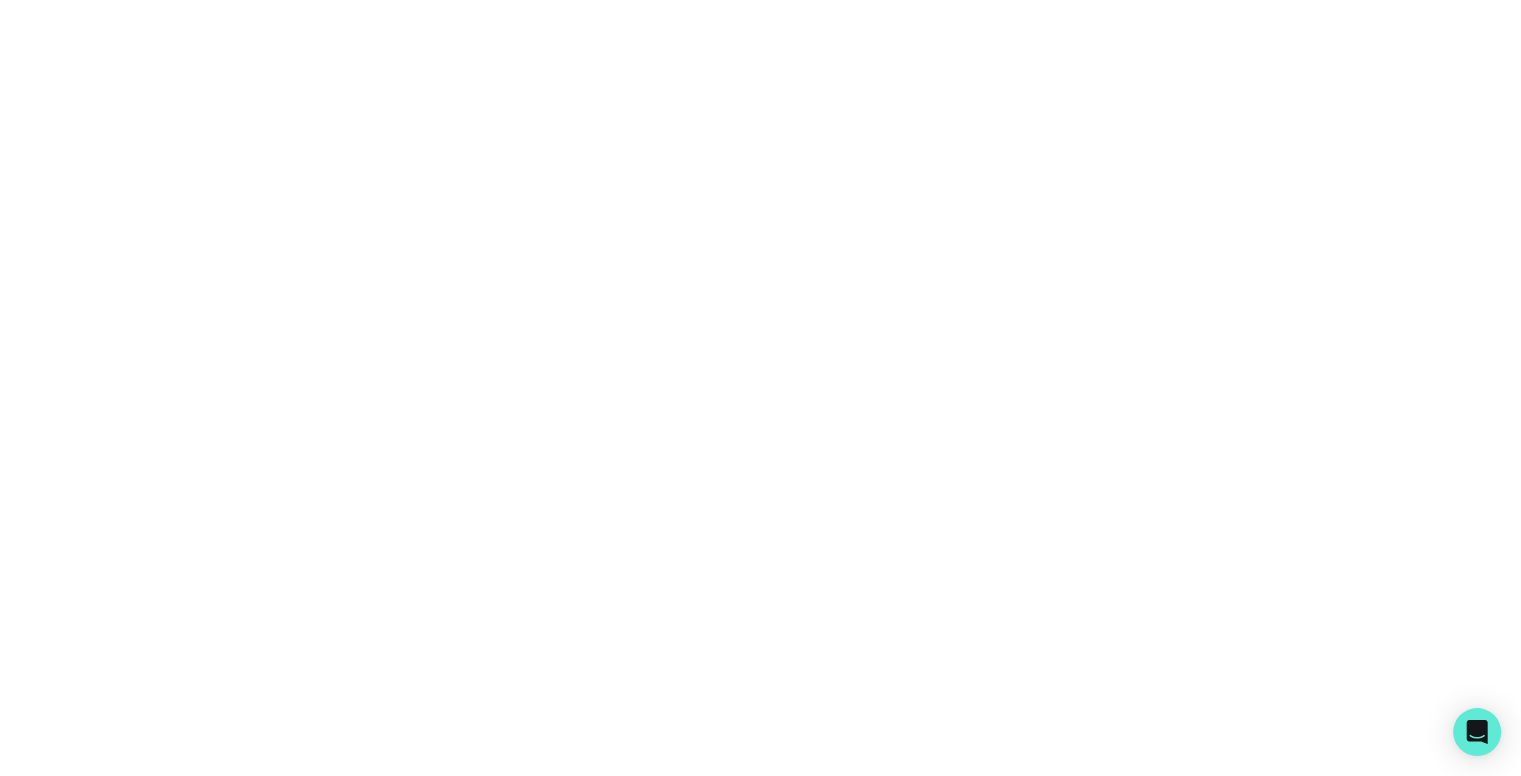 scroll, scrollTop: 0, scrollLeft: 0, axis: both 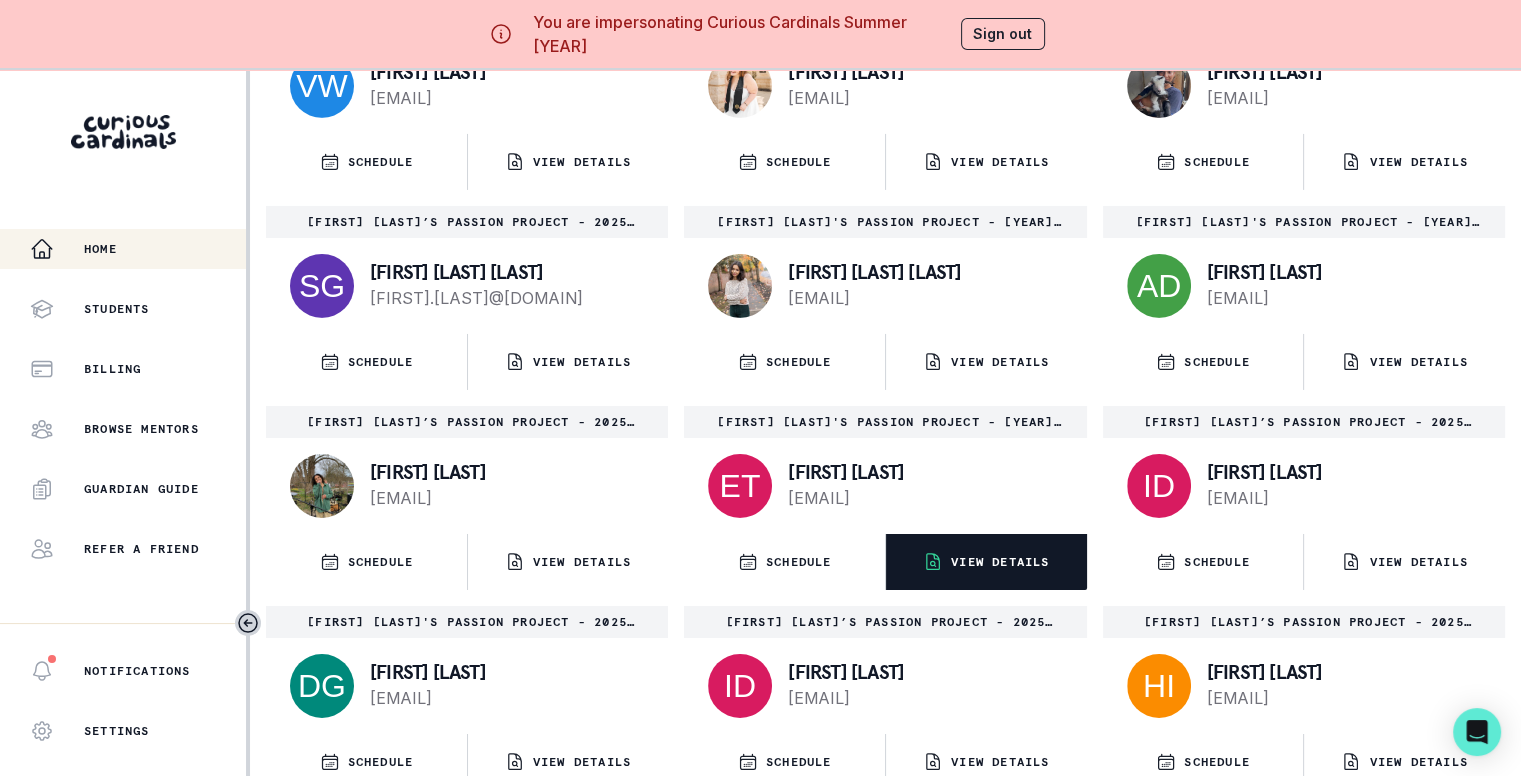 click on "VIEW DETAILS" at bounding box center (1000, 562) 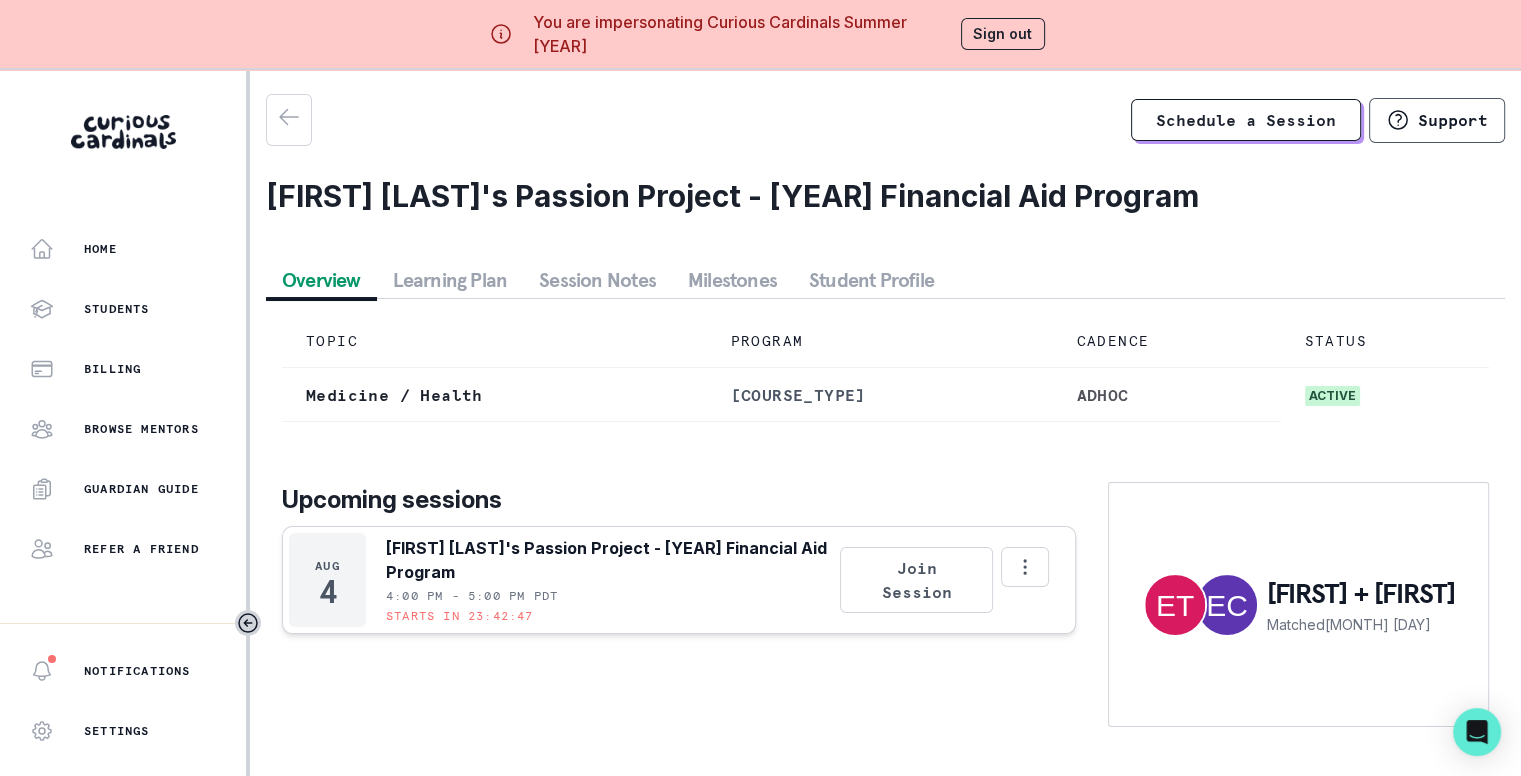 click on "Milestones" at bounding box center (732, 280) 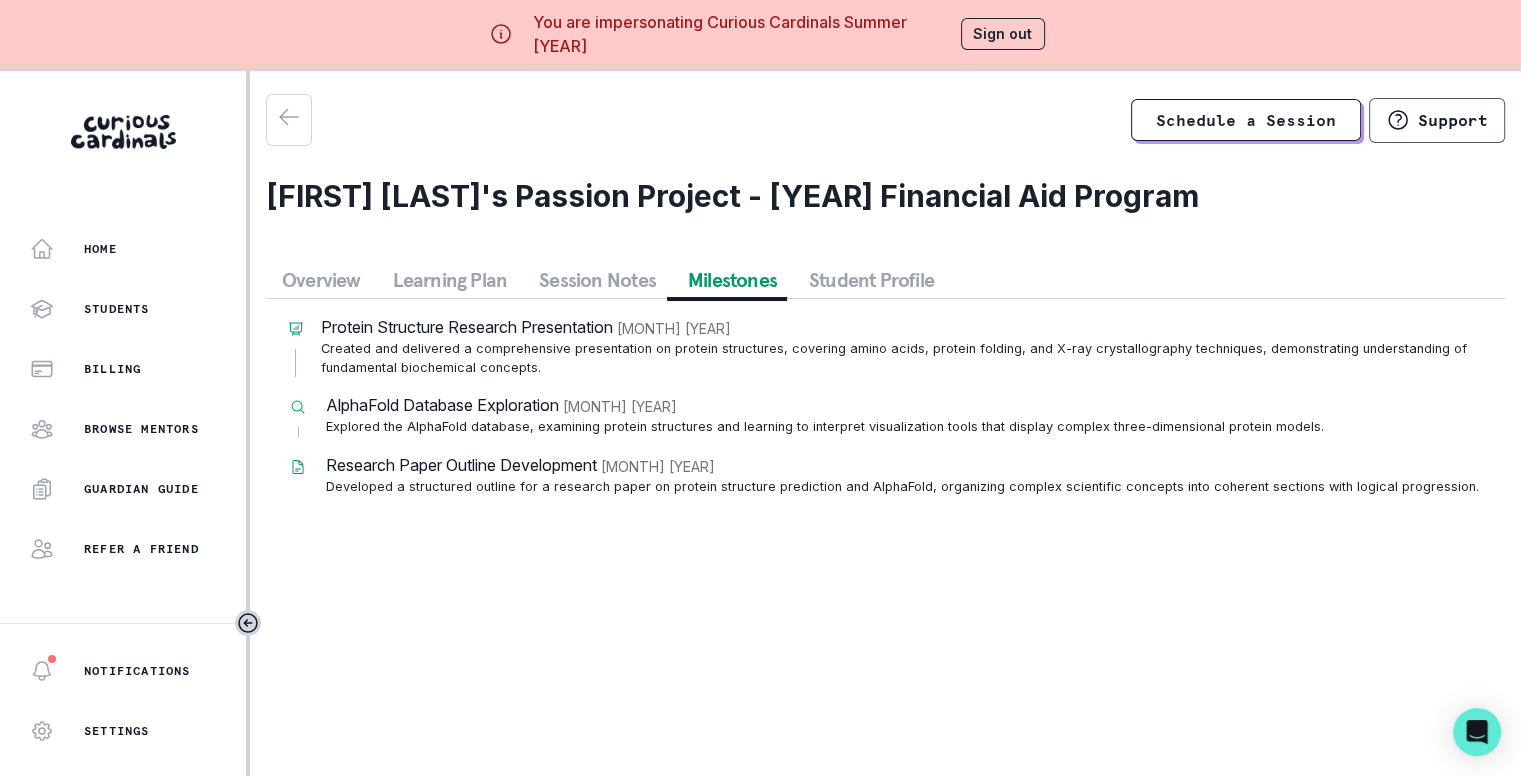 click on "Session Notes" at bounding box center (597, 280) 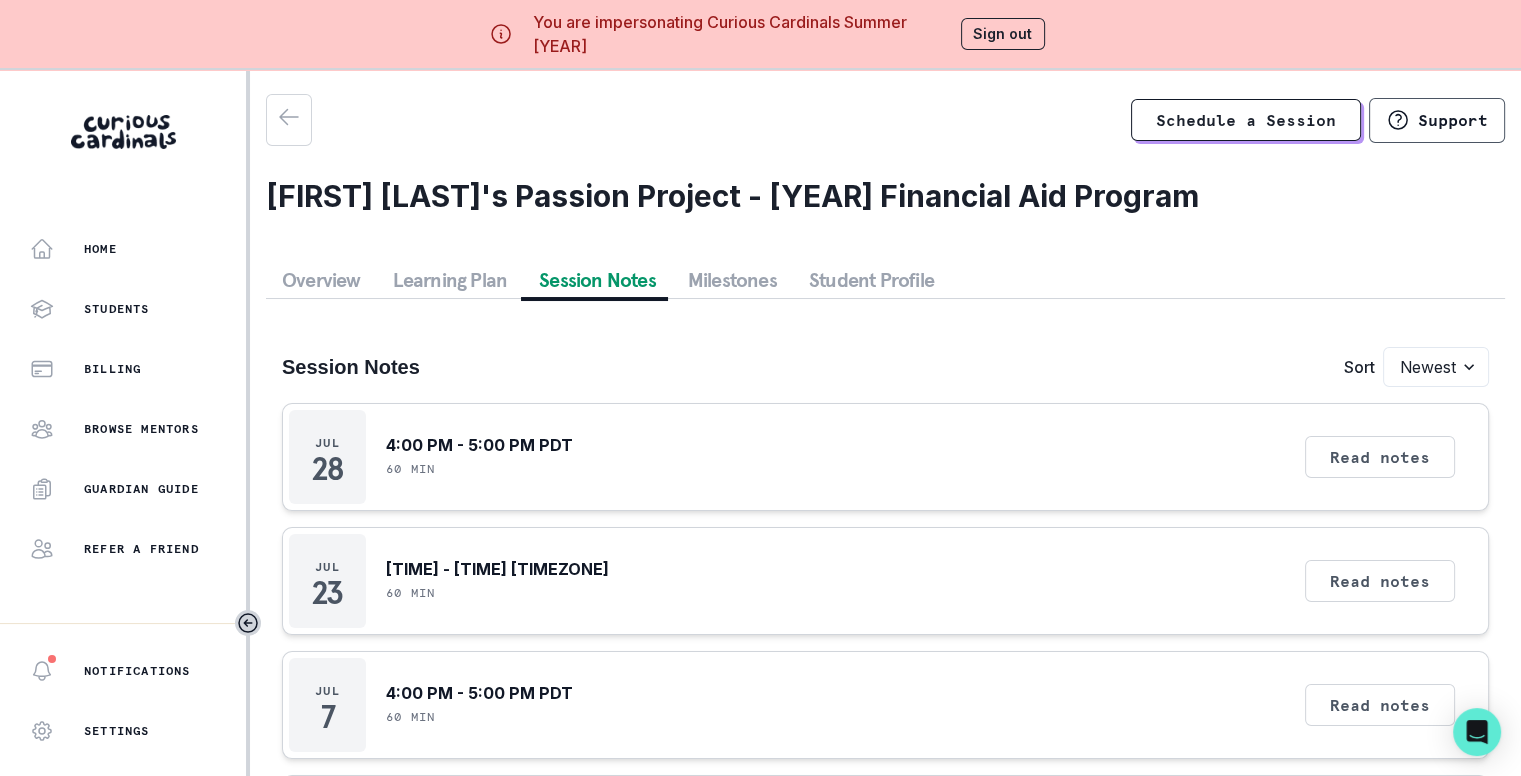 scroll, scrollTop: 199, scrollLeft: 0, axis: vertical 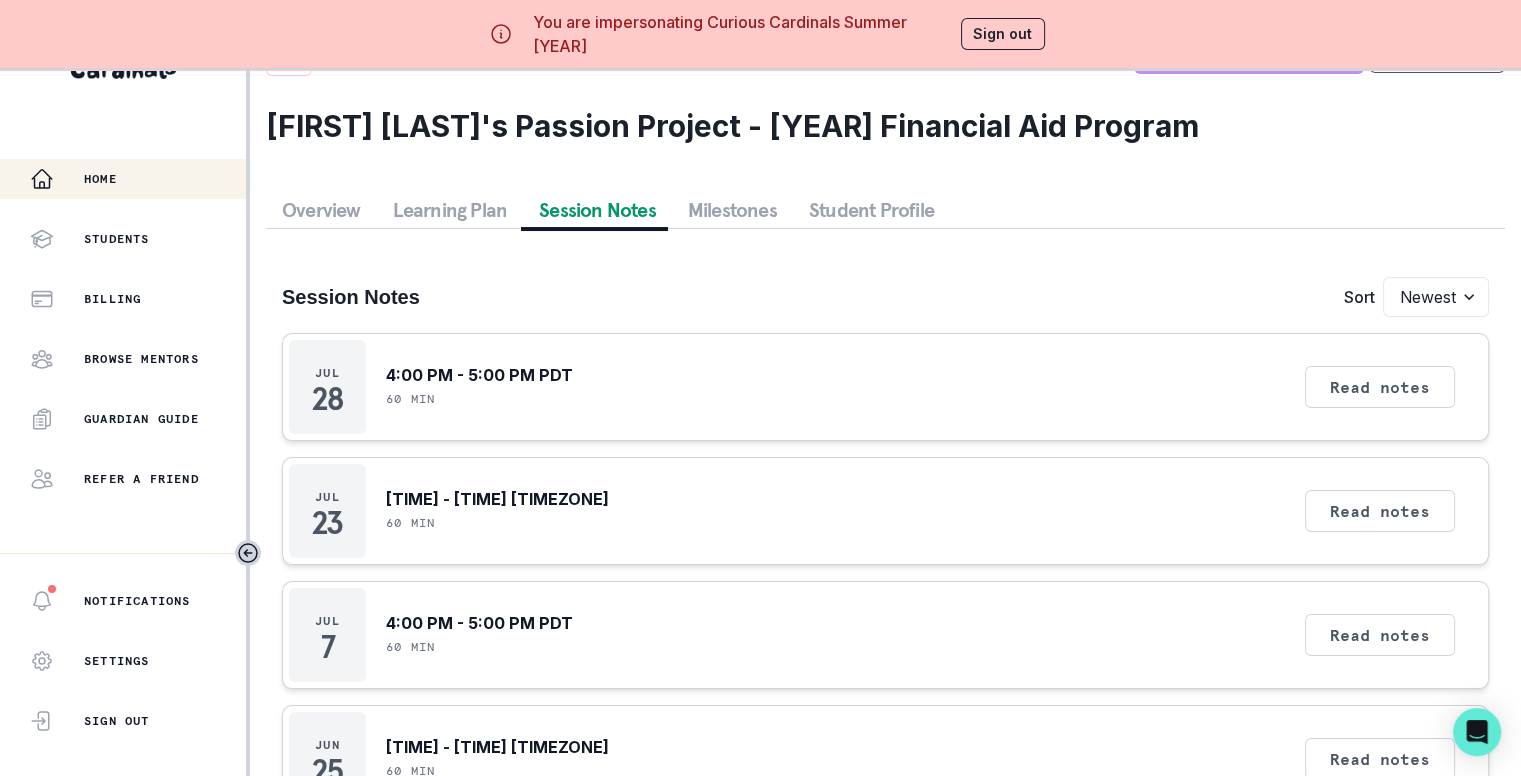 click on "Home" at bounding box center [100, 179] 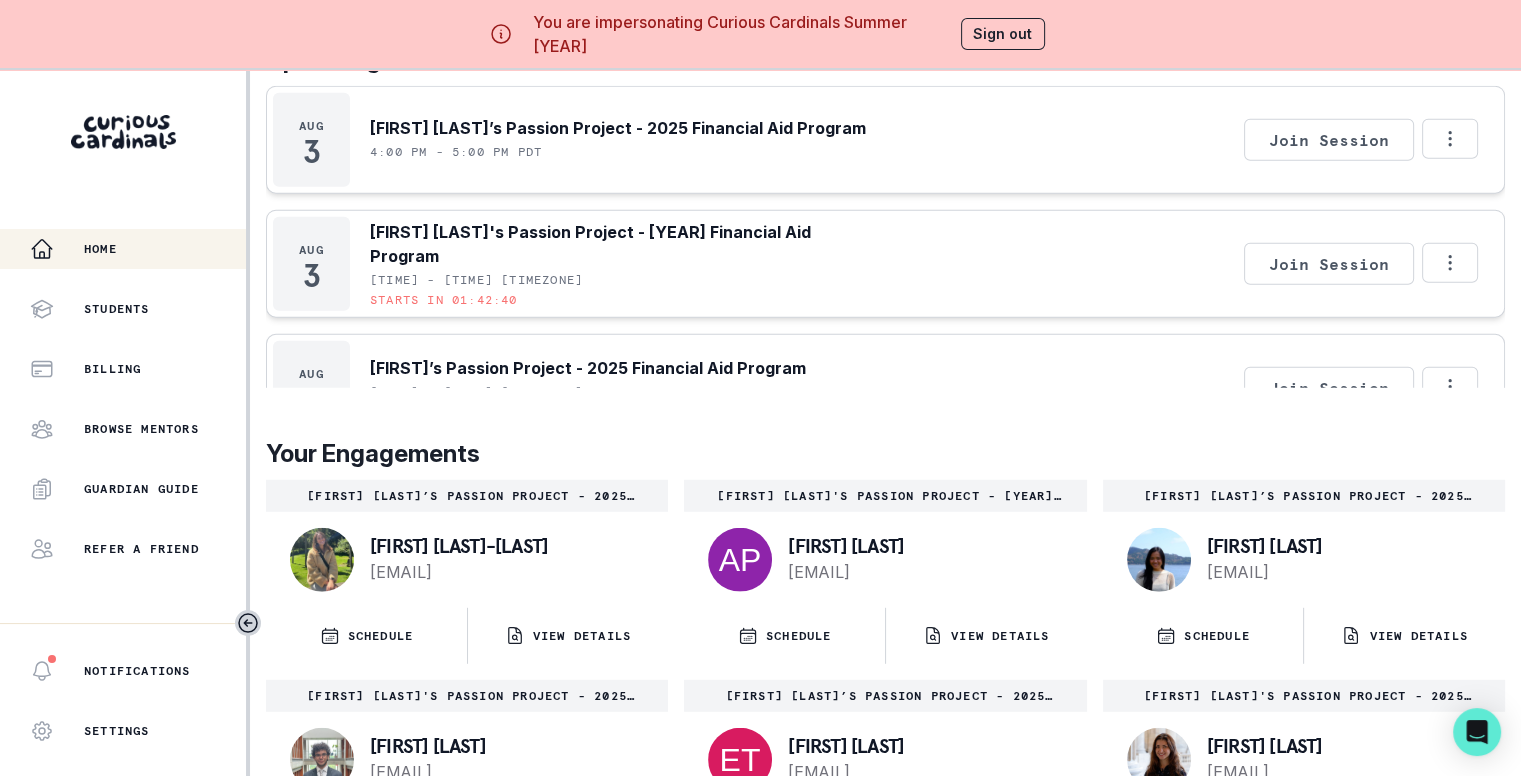 scroll, scrollTop: 5420, scrollLeft: 0, axis: vertical 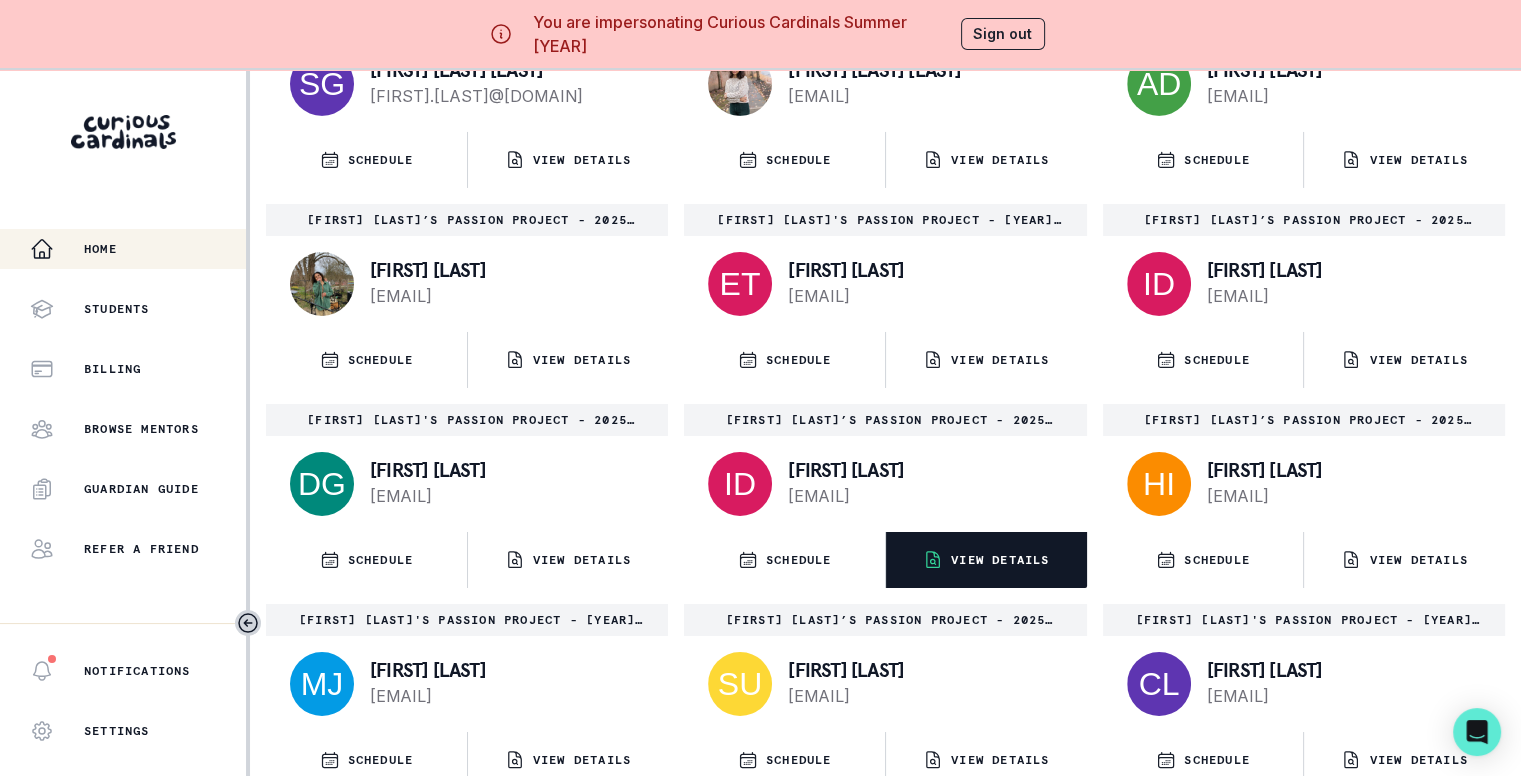 click on "VIEW DETAILS" at bounding box center [986, 560] 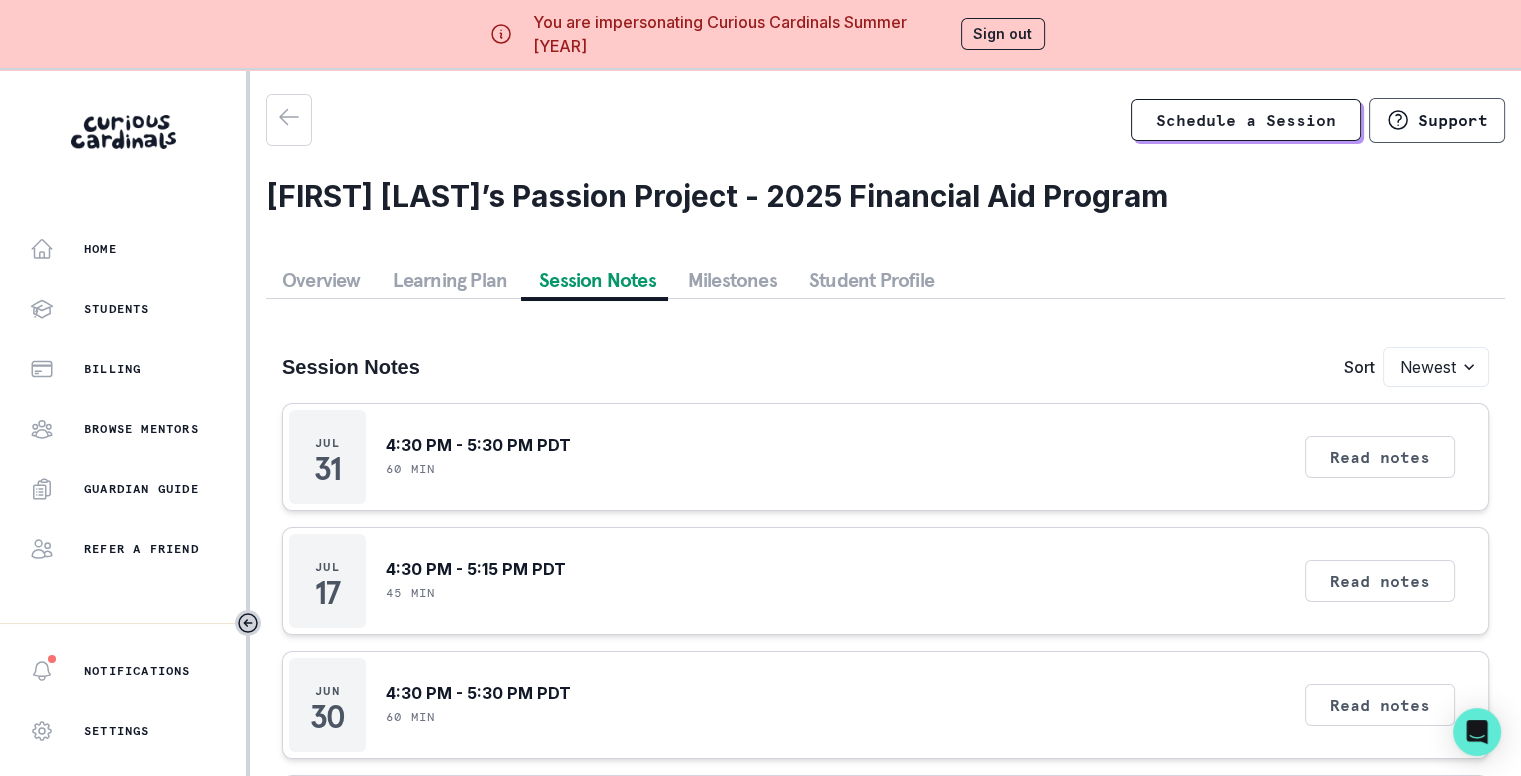 click on "Session Notes" at bounding box center (597, 280) 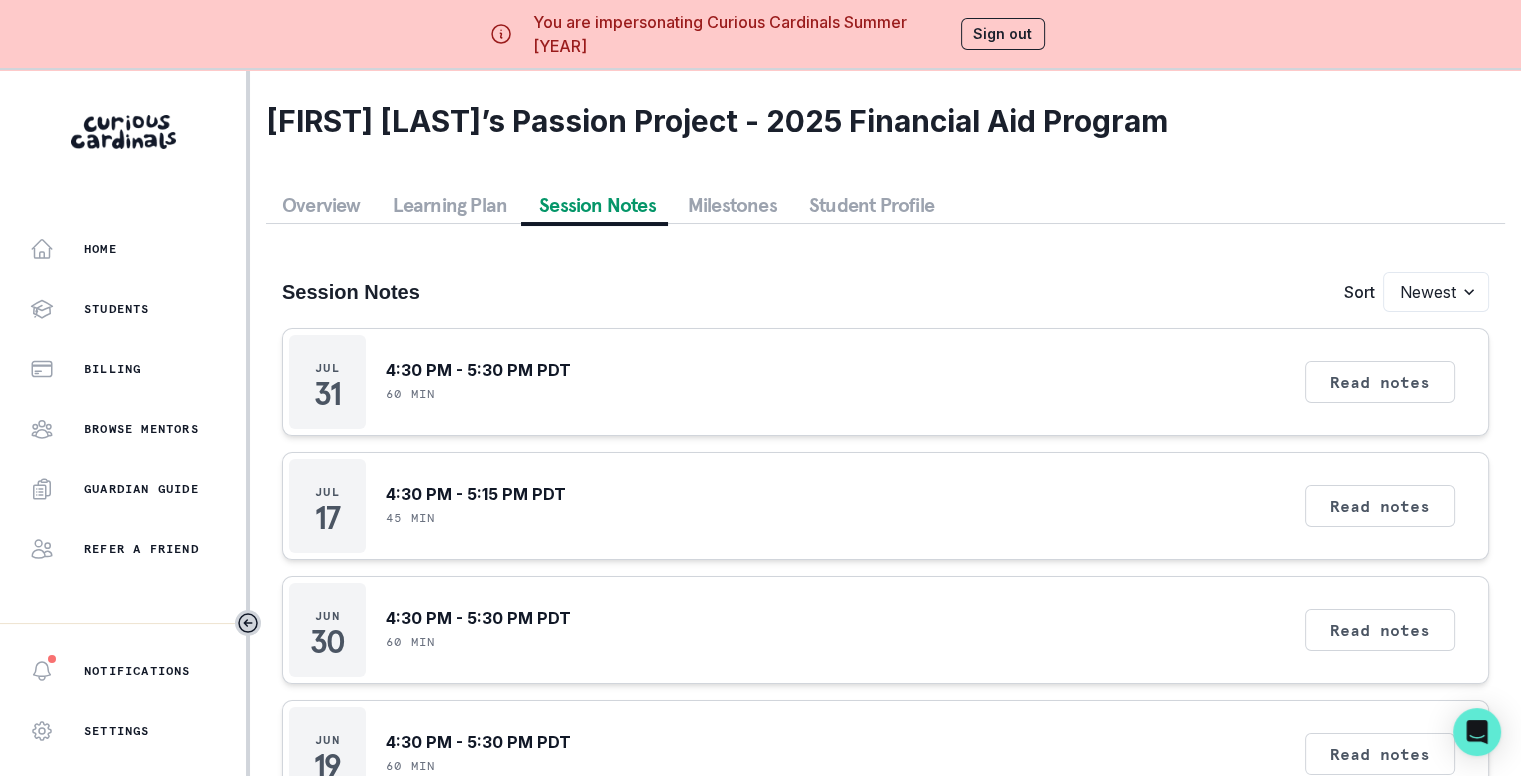 scroll, scrollTop: 84, scrollLeft: 0, axis: vertical 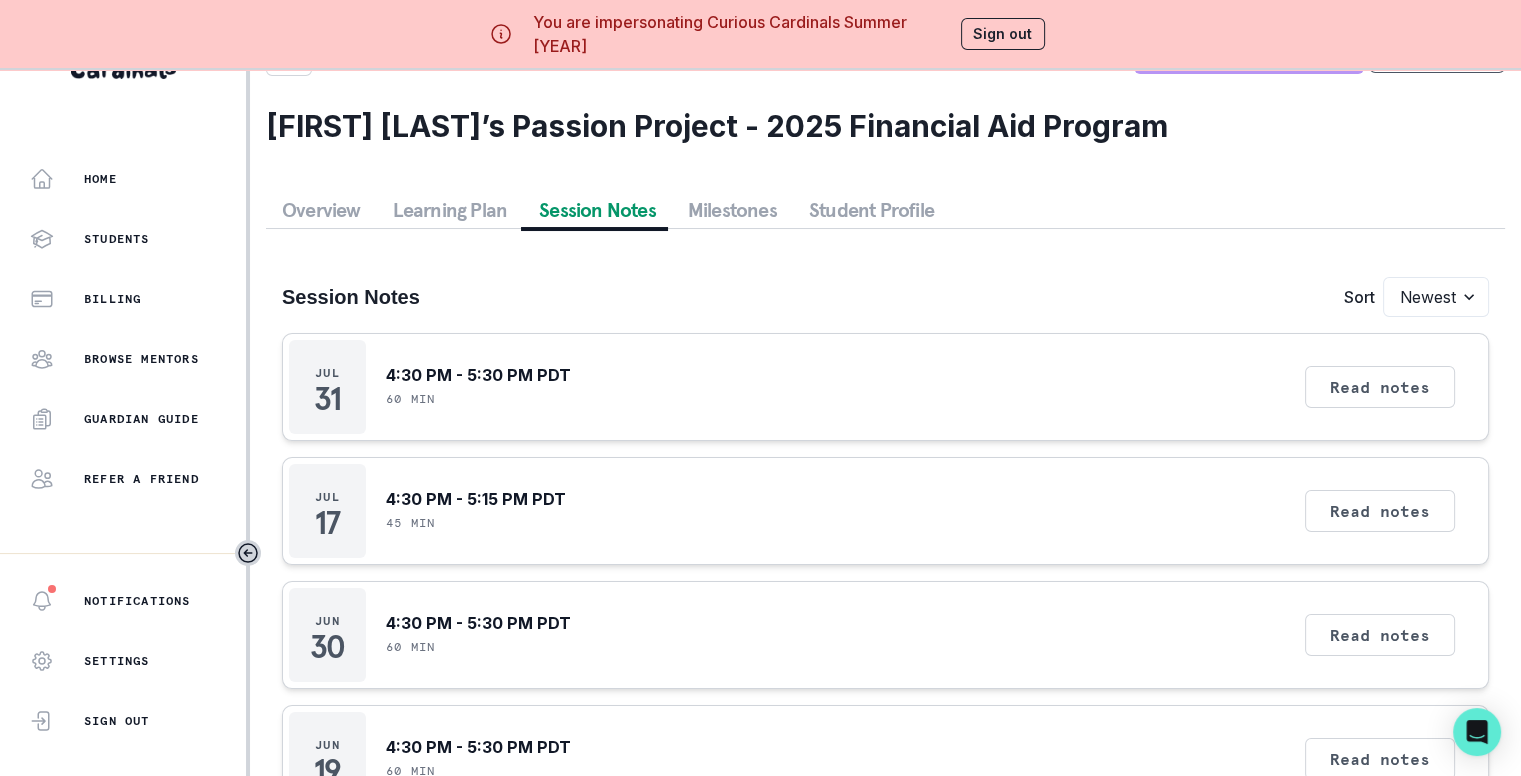 click on "Overview" at bounding box center (321, 210) 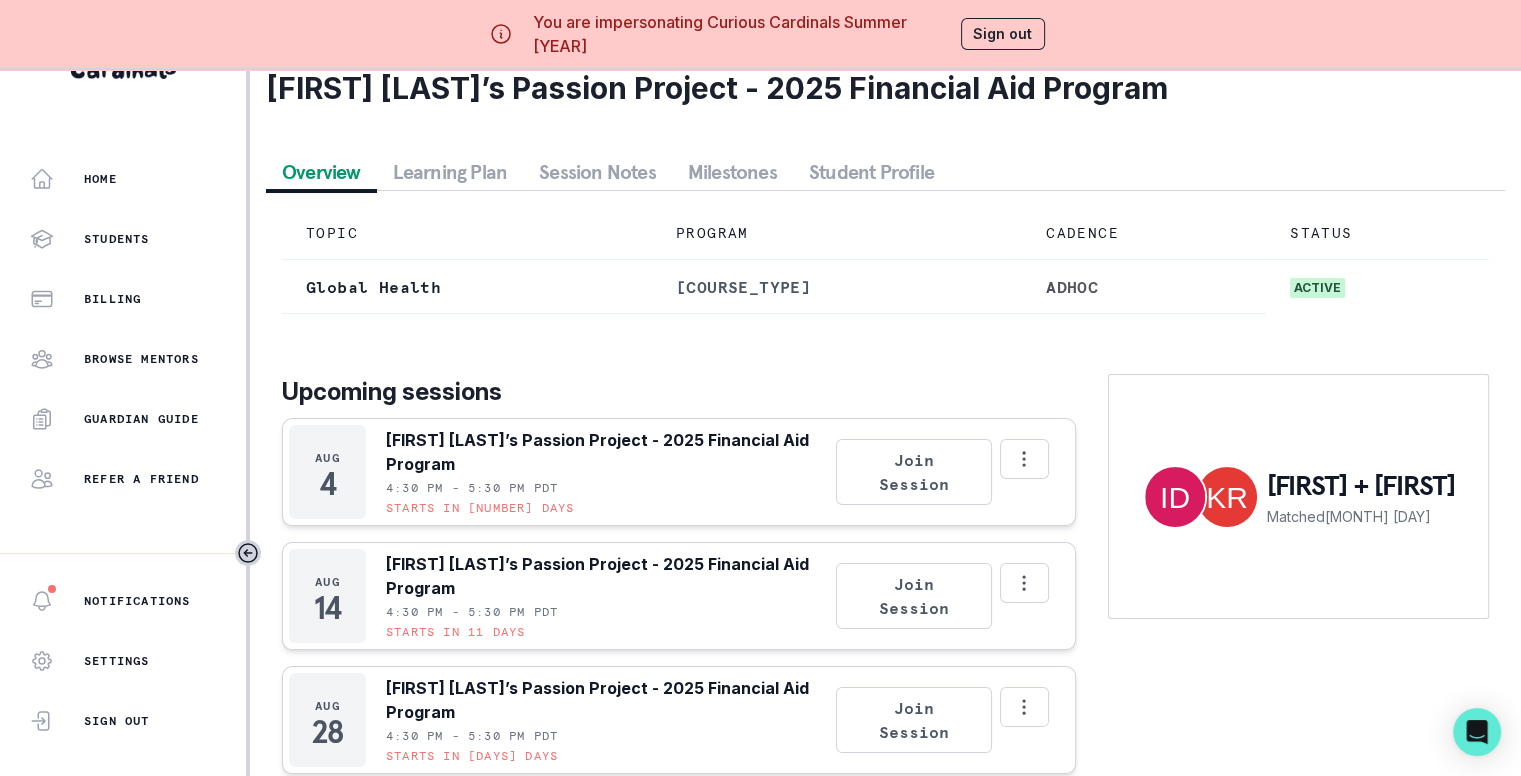 scroll, scrollTop: 0, scrollLeft: 0, axis: both 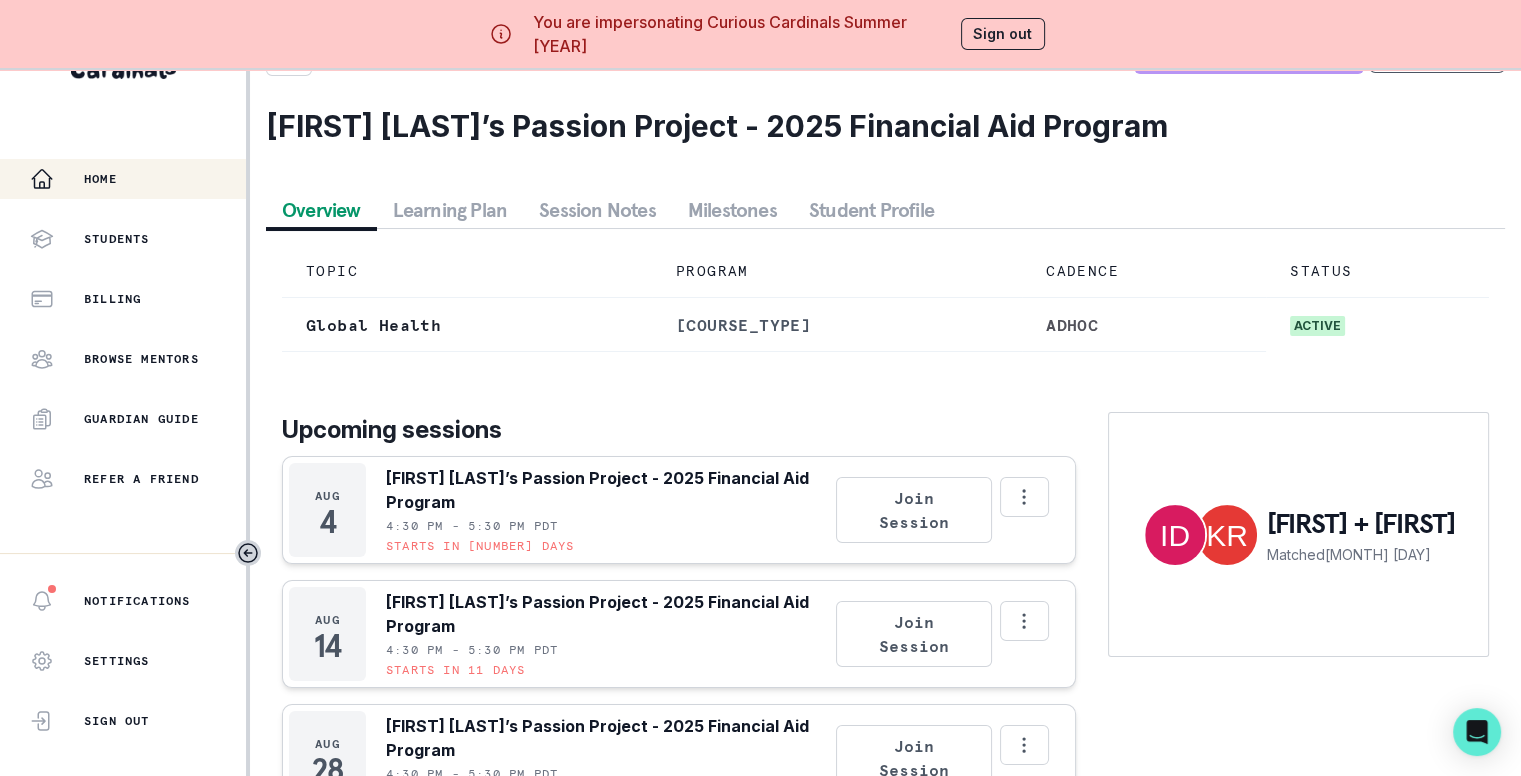 click on "Home" at bounding box center (138, 179) 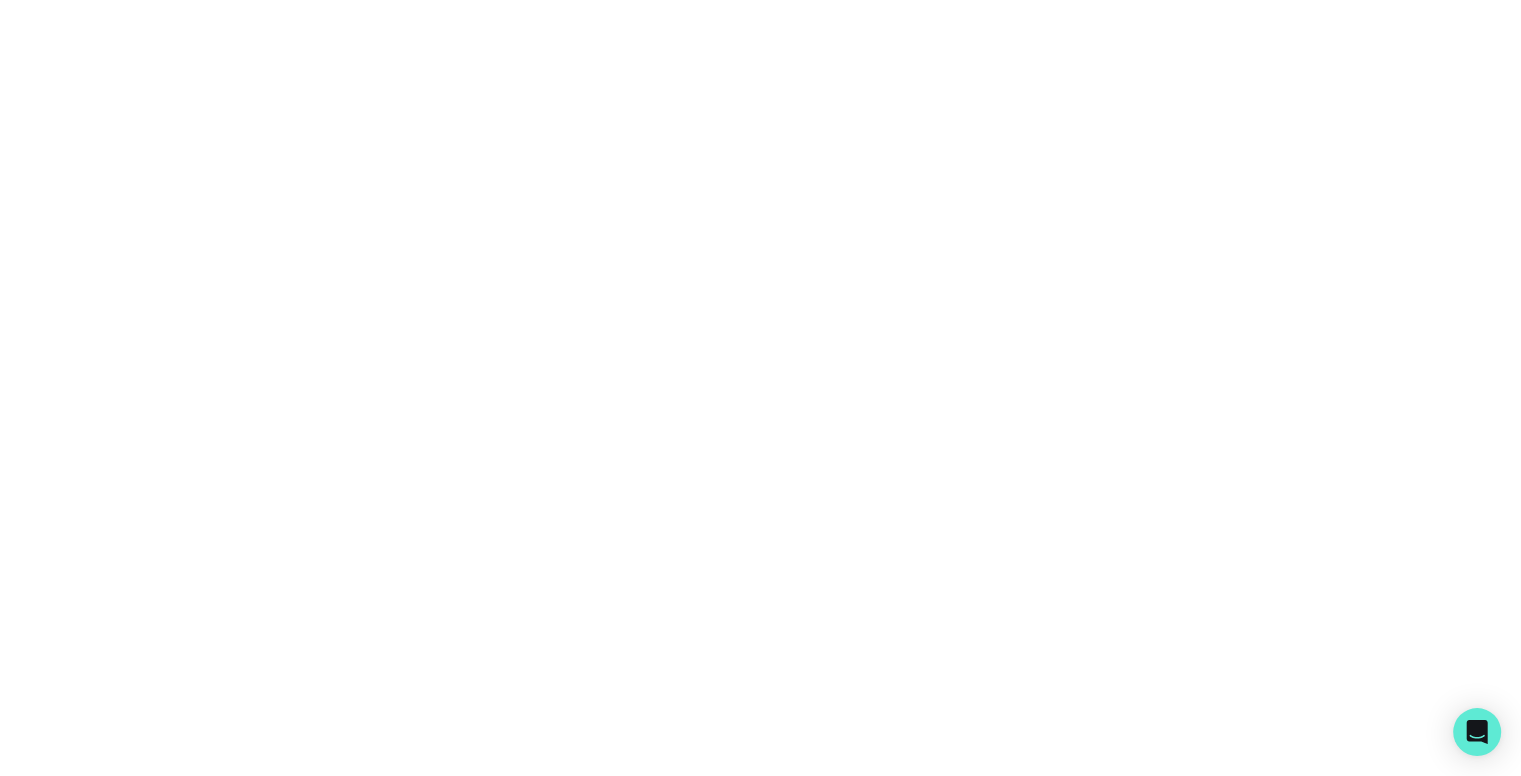 scroll, scrollTop: 0, scrollLeft: 0, axis: both 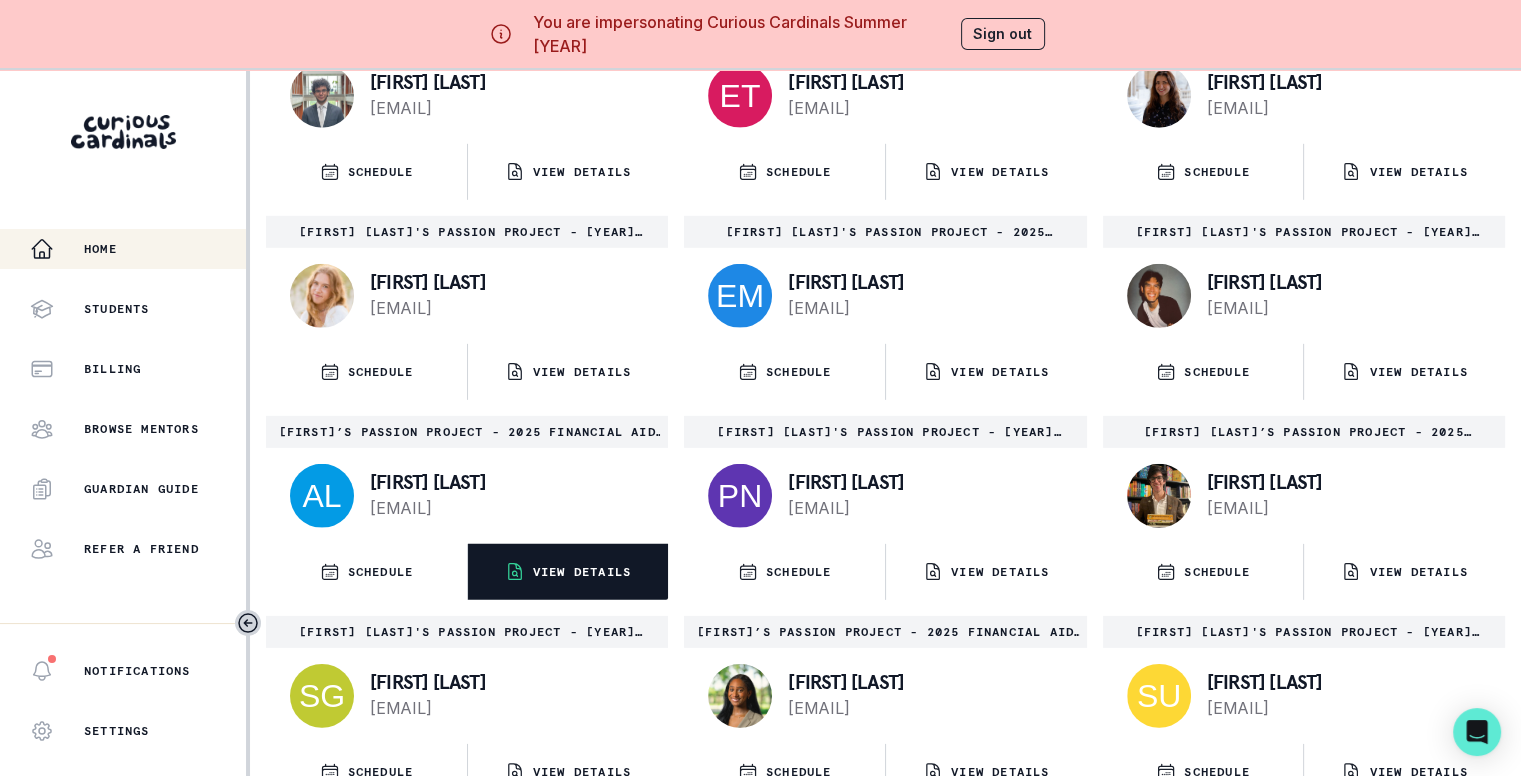 click on "VIEW DETAILS" at bounding box center [568, 572] 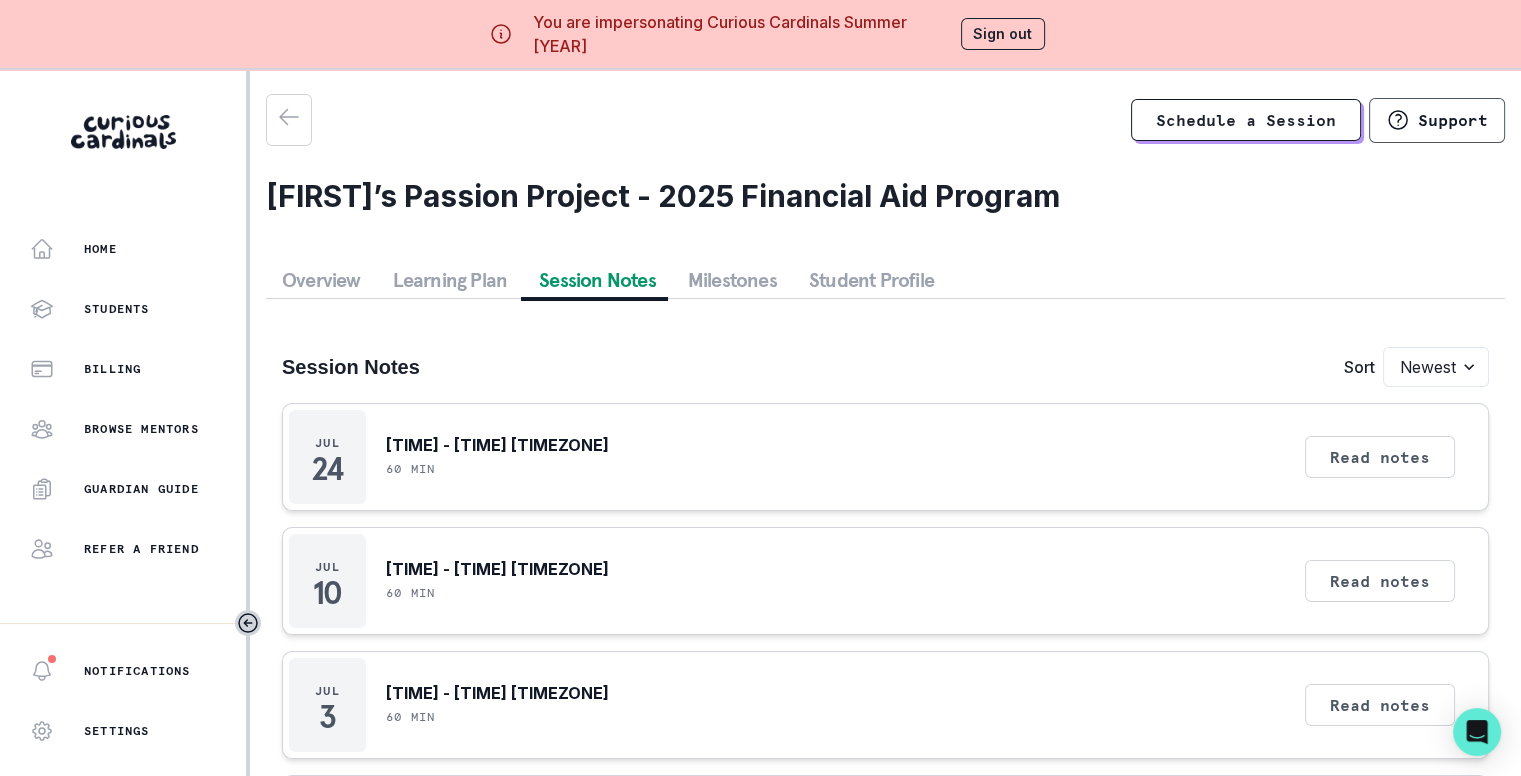 click on "Session Notes" at bounding box center (597, 280) 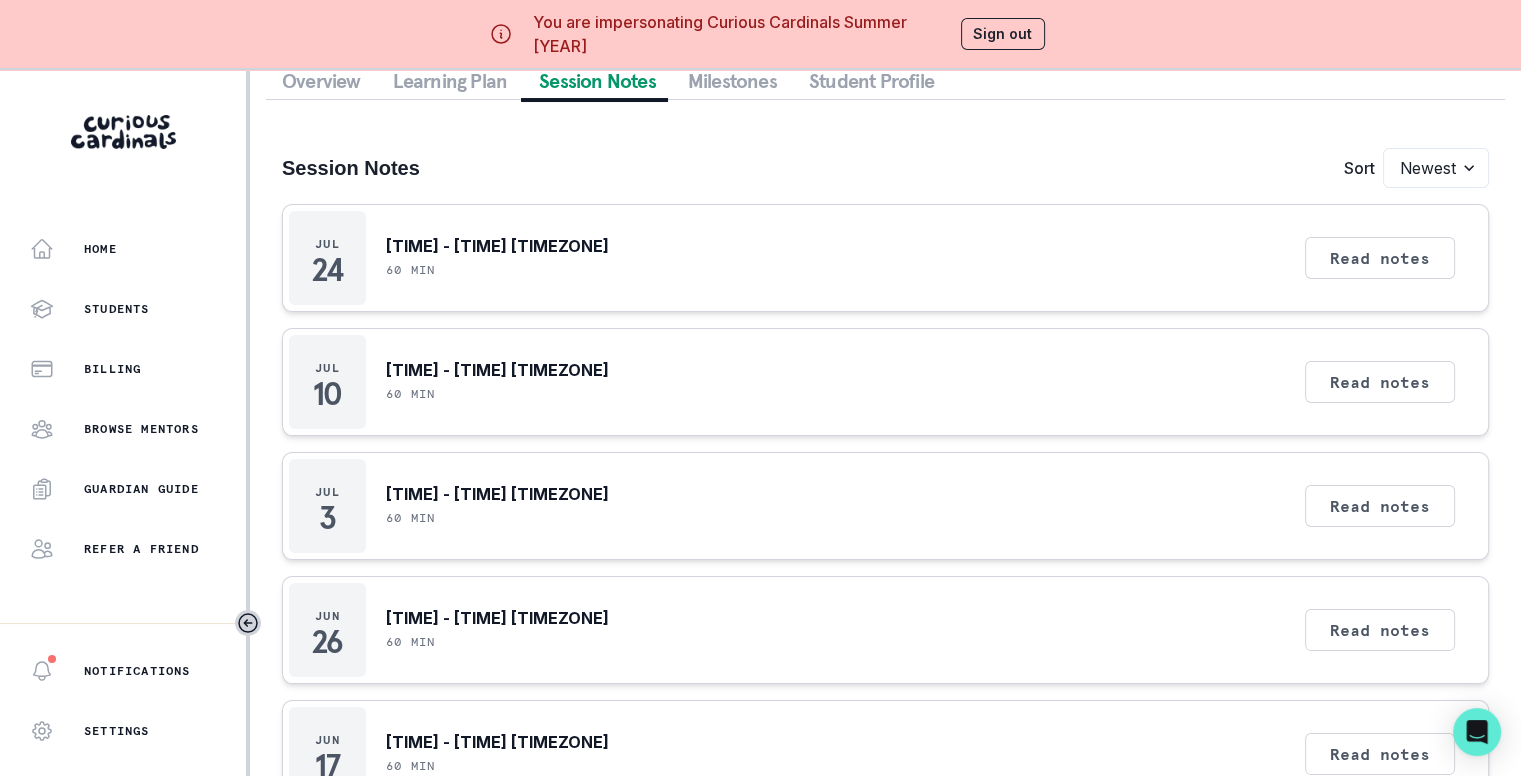 scroll, scrollTop: 84, scrollLeft: 0, axis: vertical 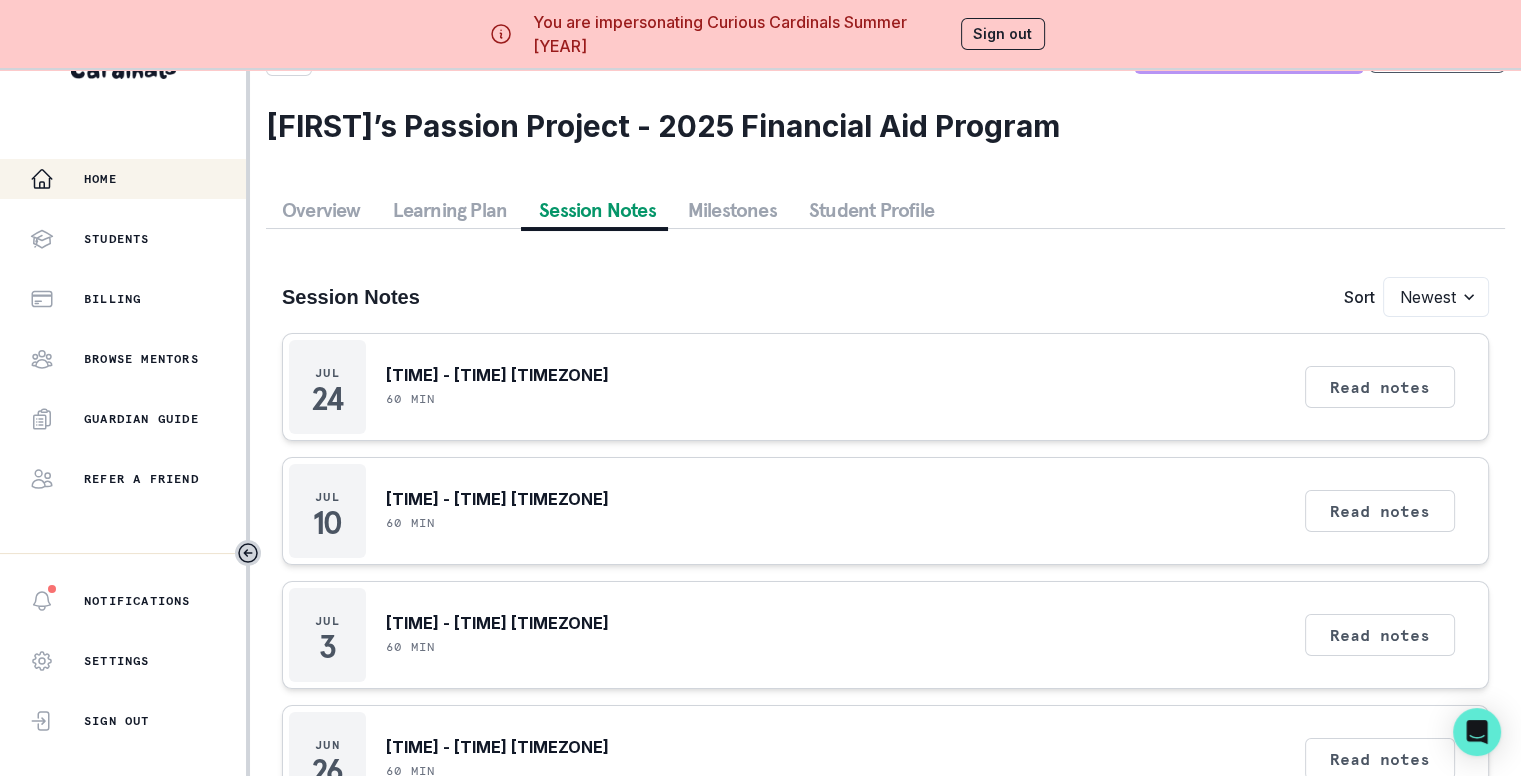 click on "Home" at bounding box center (138, 179) 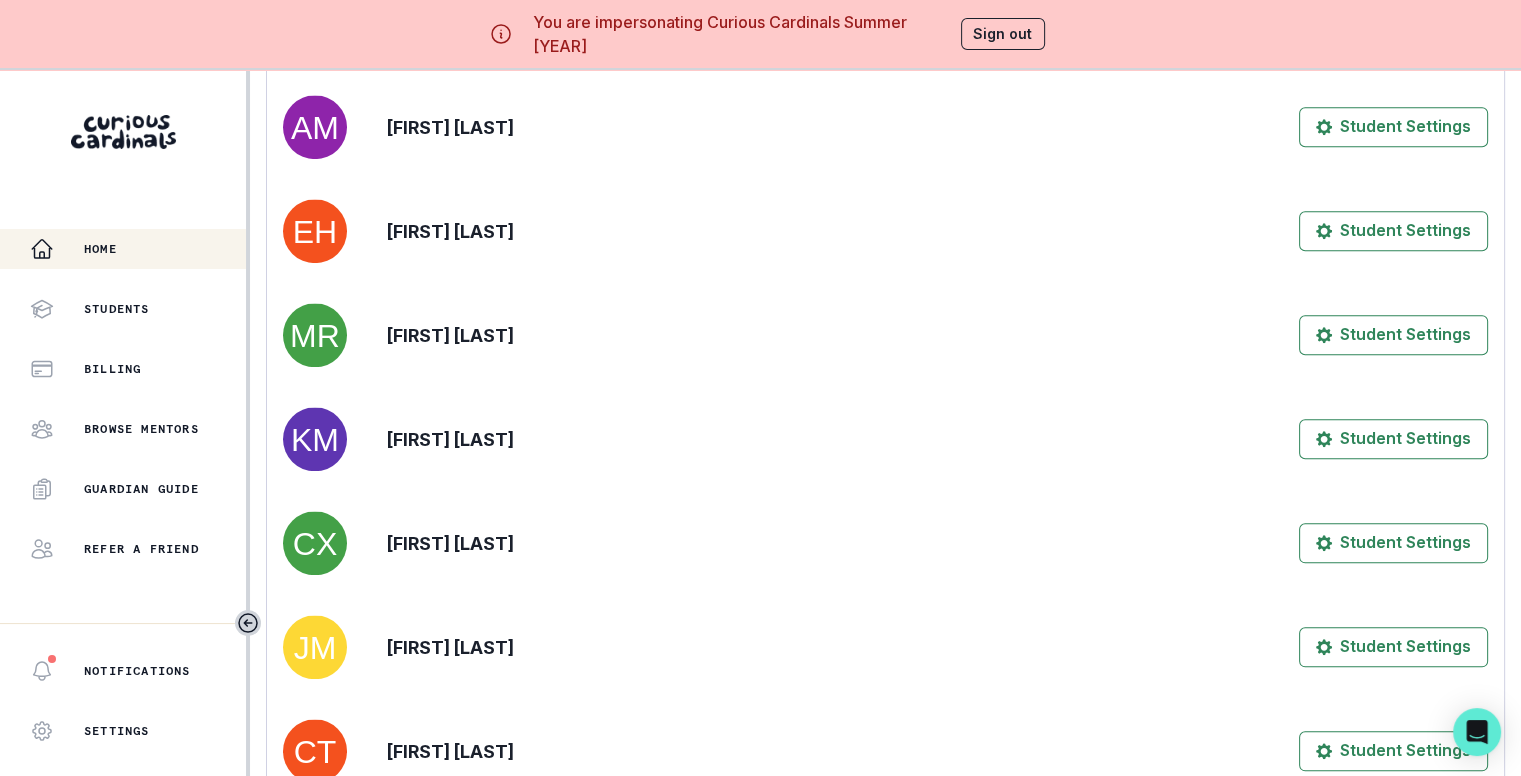 scroll, scrollTop: 6491, scrollLeft: 0, axis: vertical 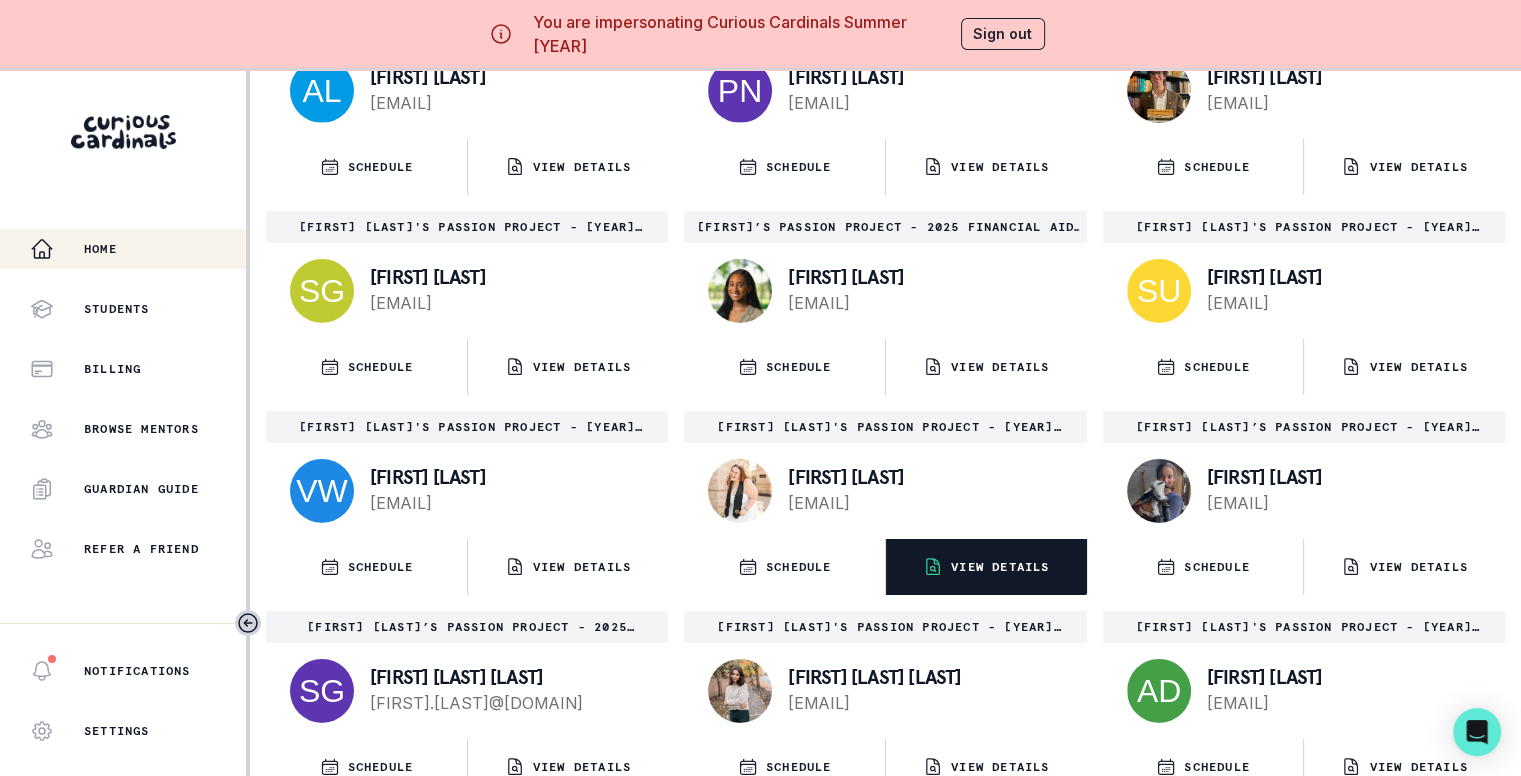 click on "VIEW DETAILS" at bounding box center (1000, 567) 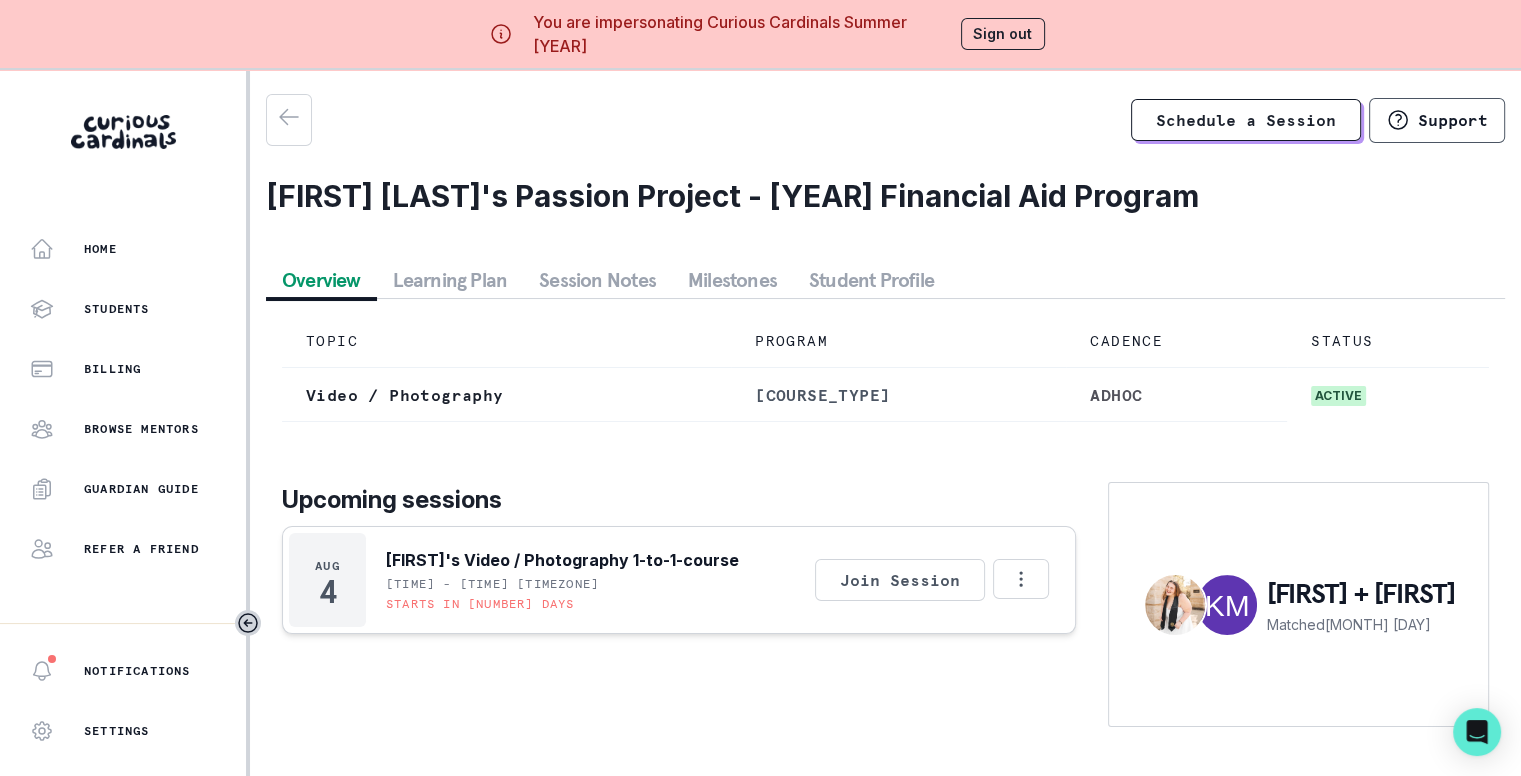 click on "Session Notes" at bounding box center (597, 280) 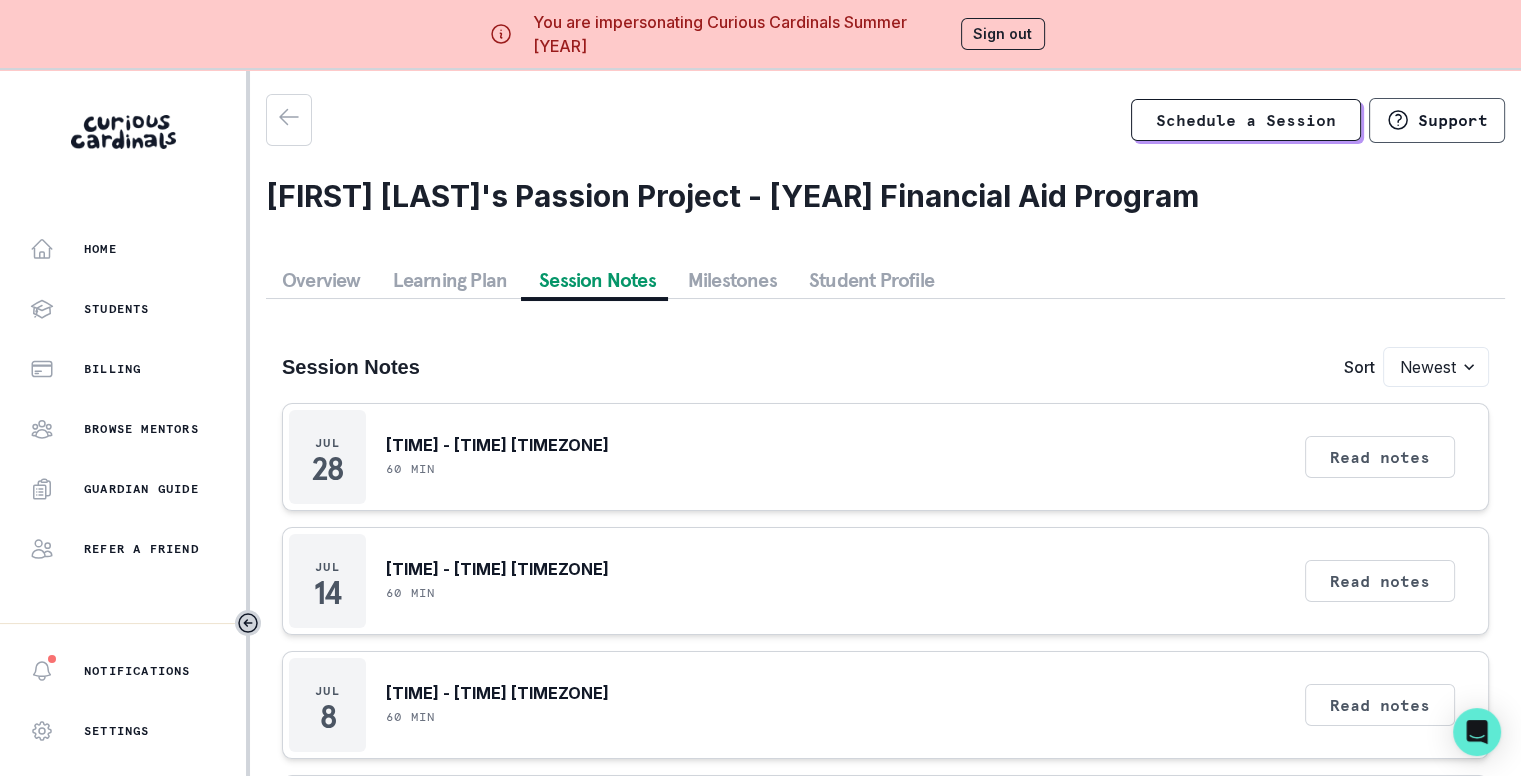 scroll, scrollTop: 199, scrollLeft: 0, axis: vertical 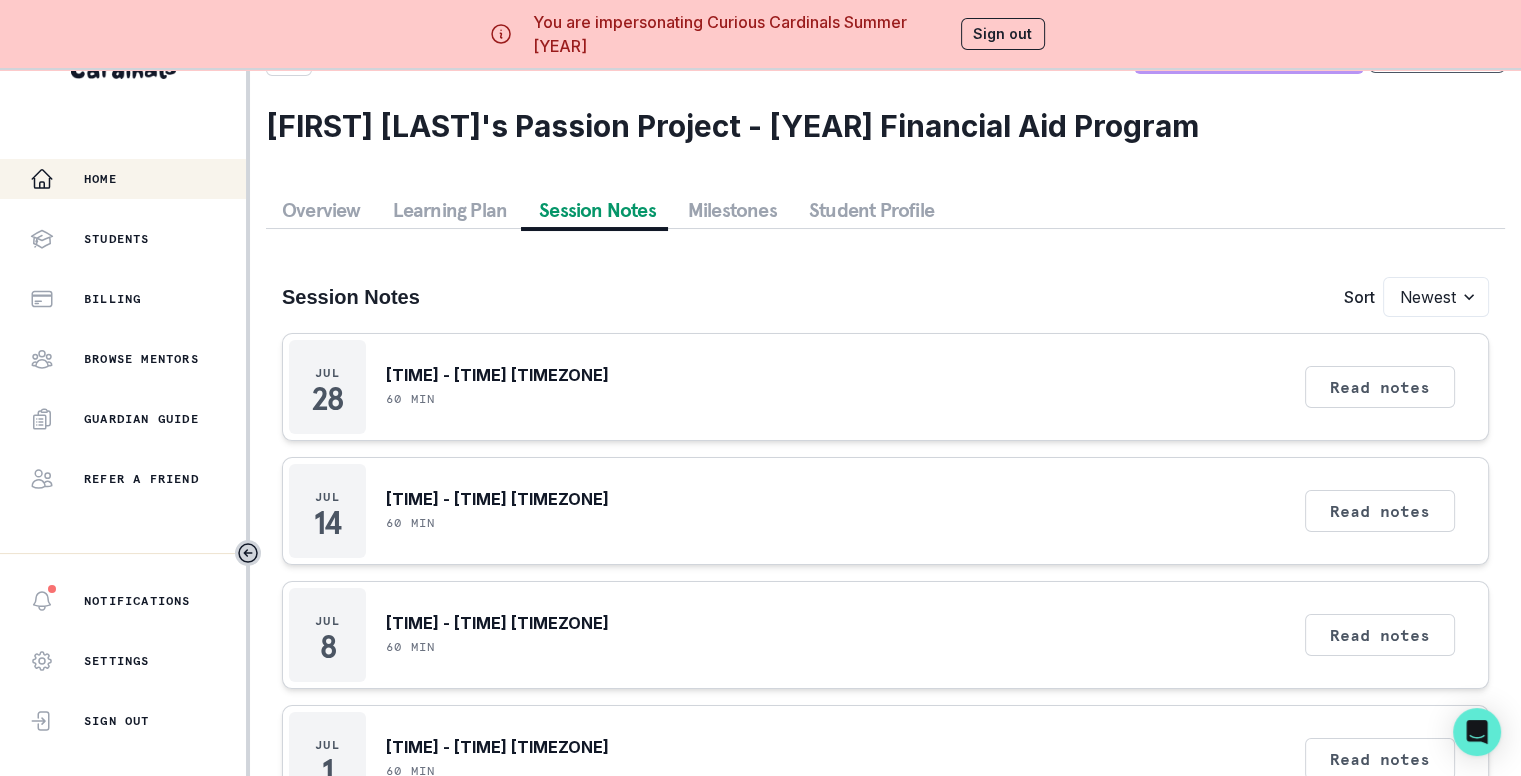 click on "Home" at bounding box center [138, 179] 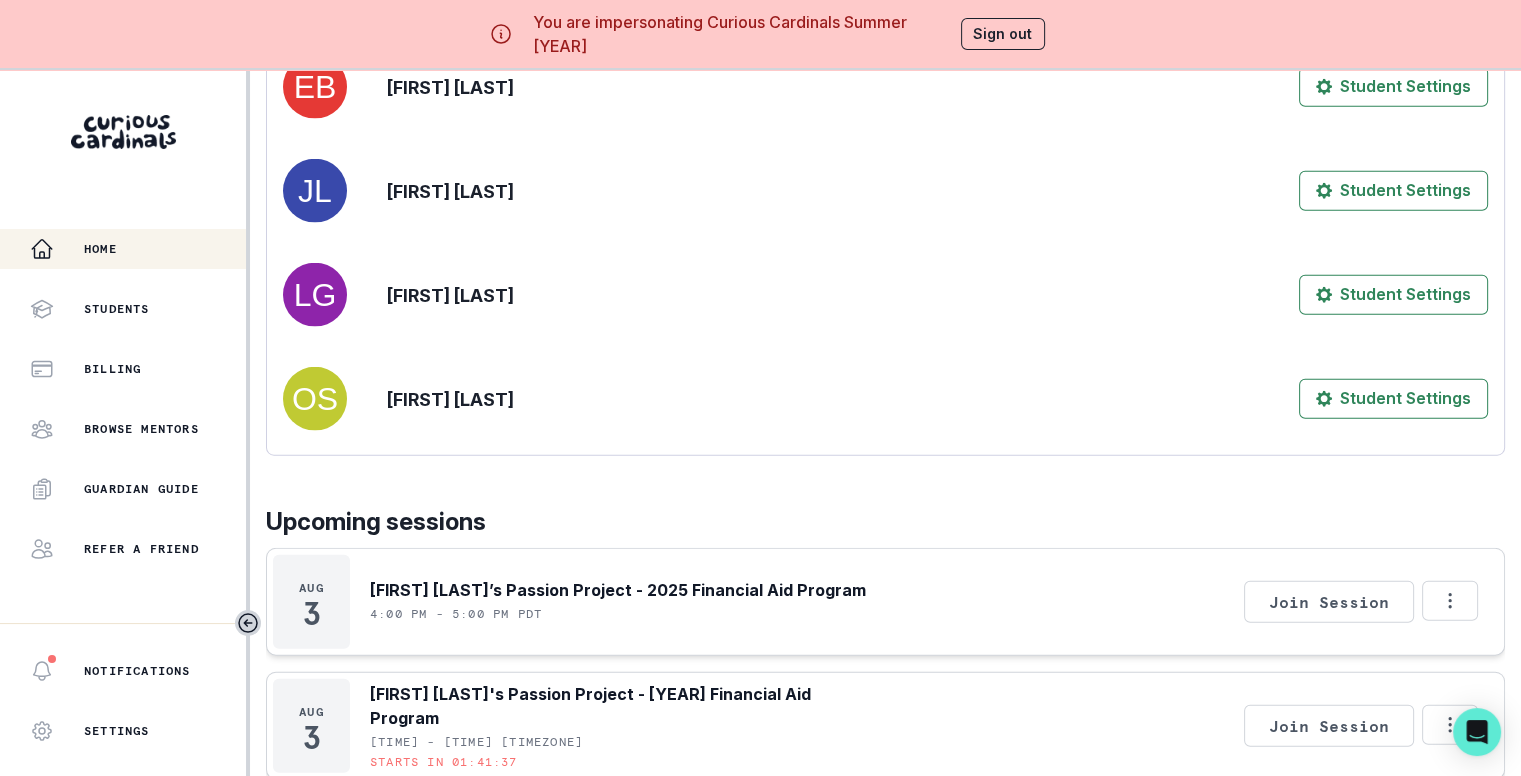 scroll, scrollTop: 4996, scrollLeft: 0, axis: vertical 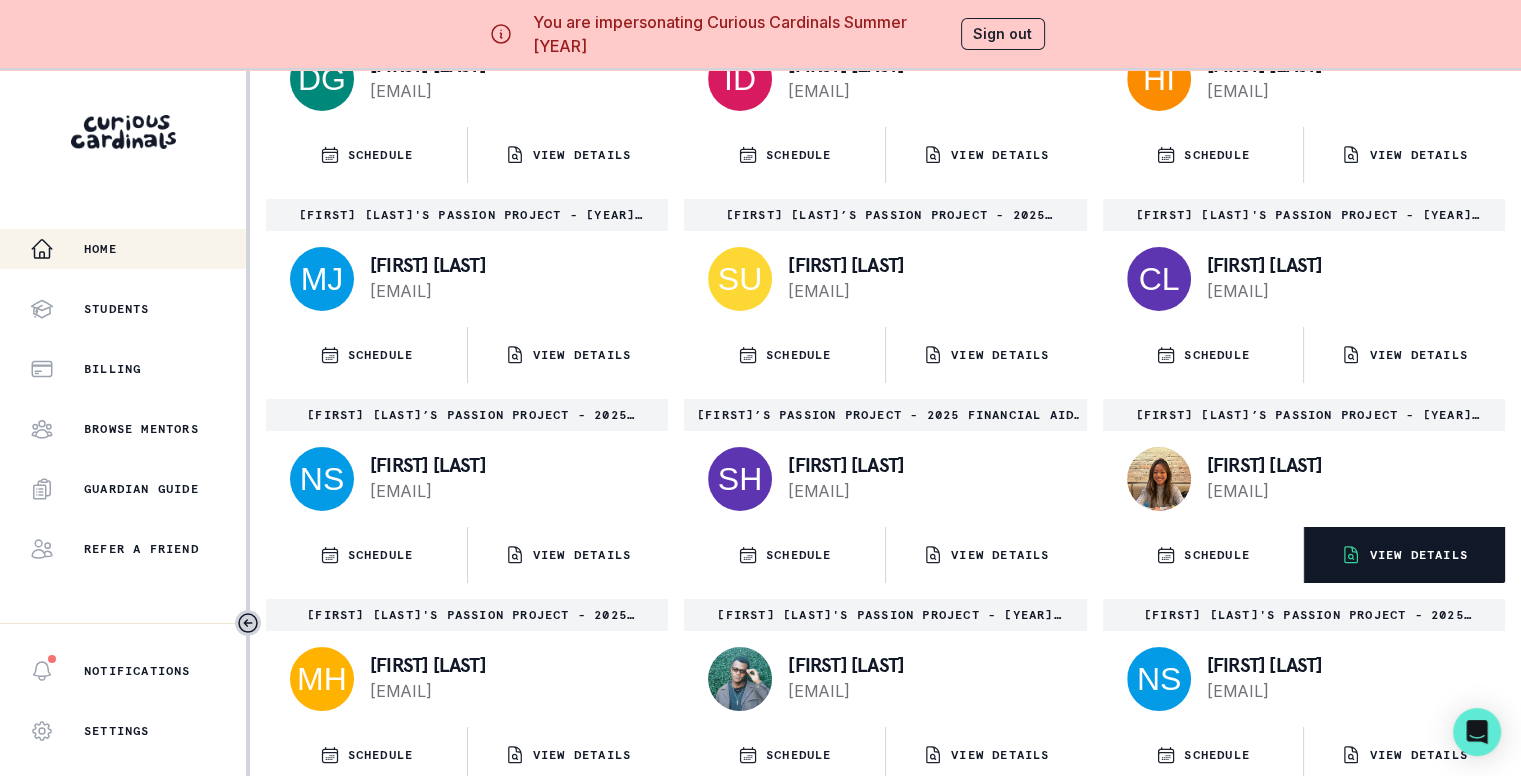 click on "VIEW DETAILS" at bounding box center [1418, 555] 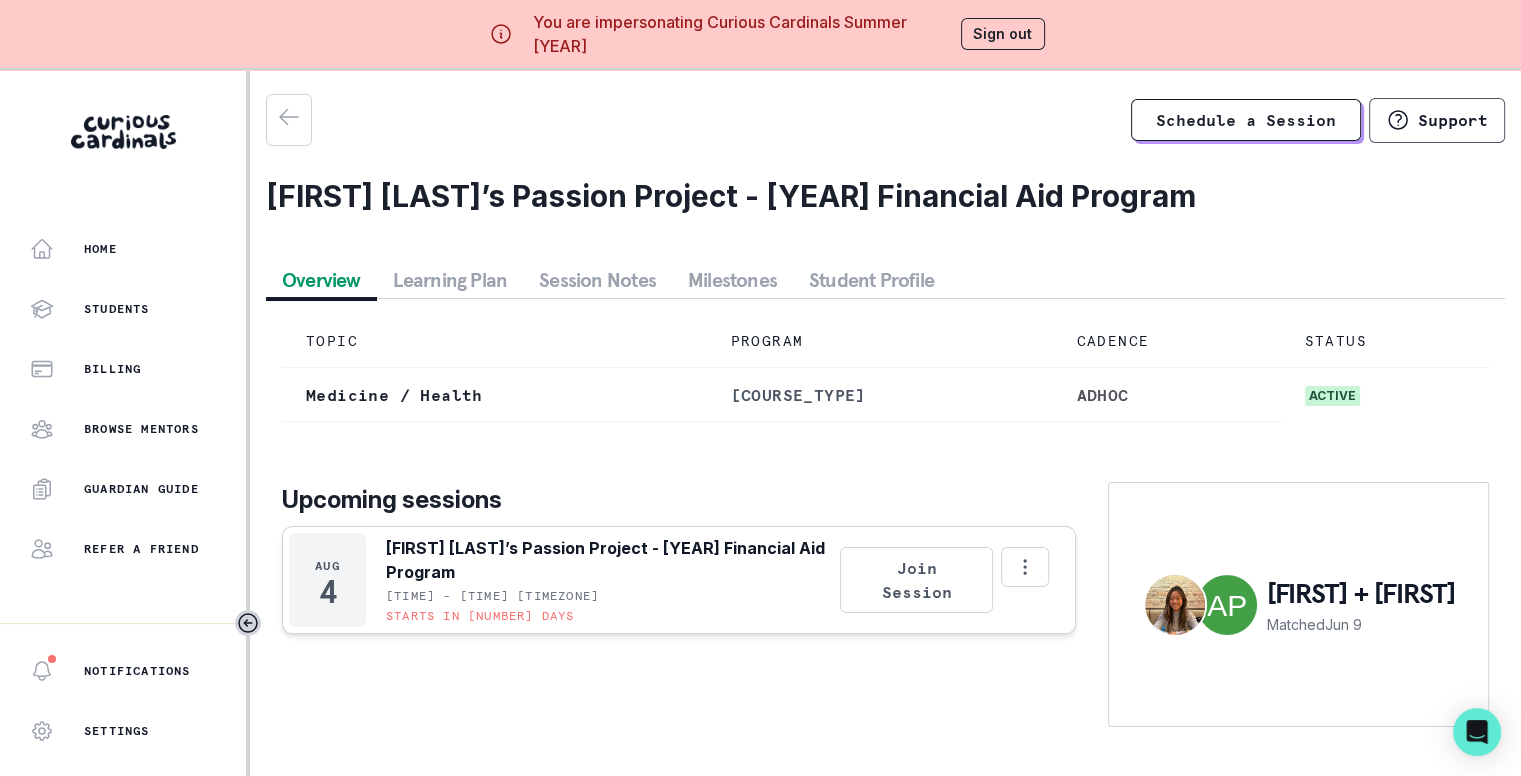 click on "Session Notes" at bounding box center (597, 280) 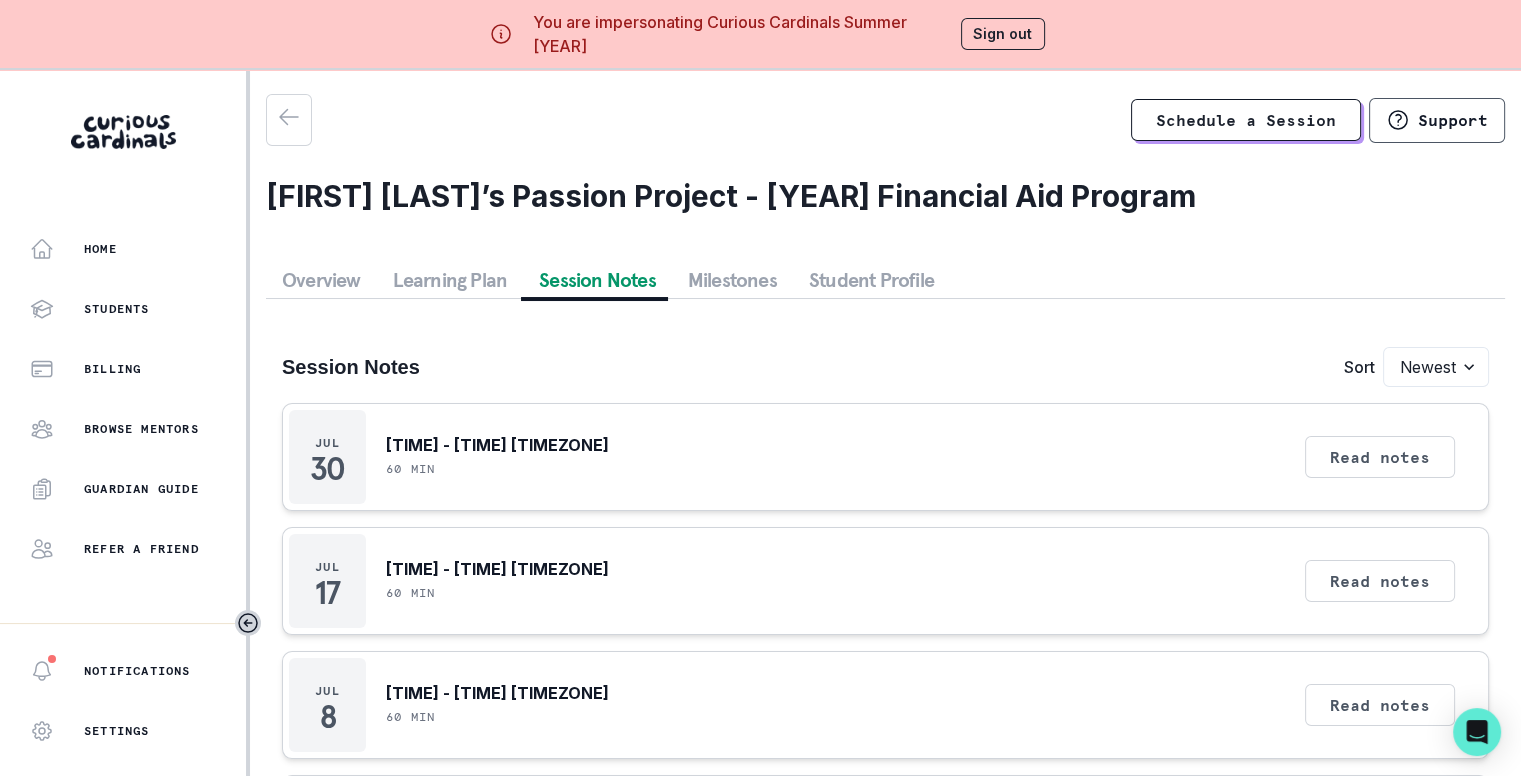 scroll, scrollTop: 322, scrollLeft: 0, axis: vertical 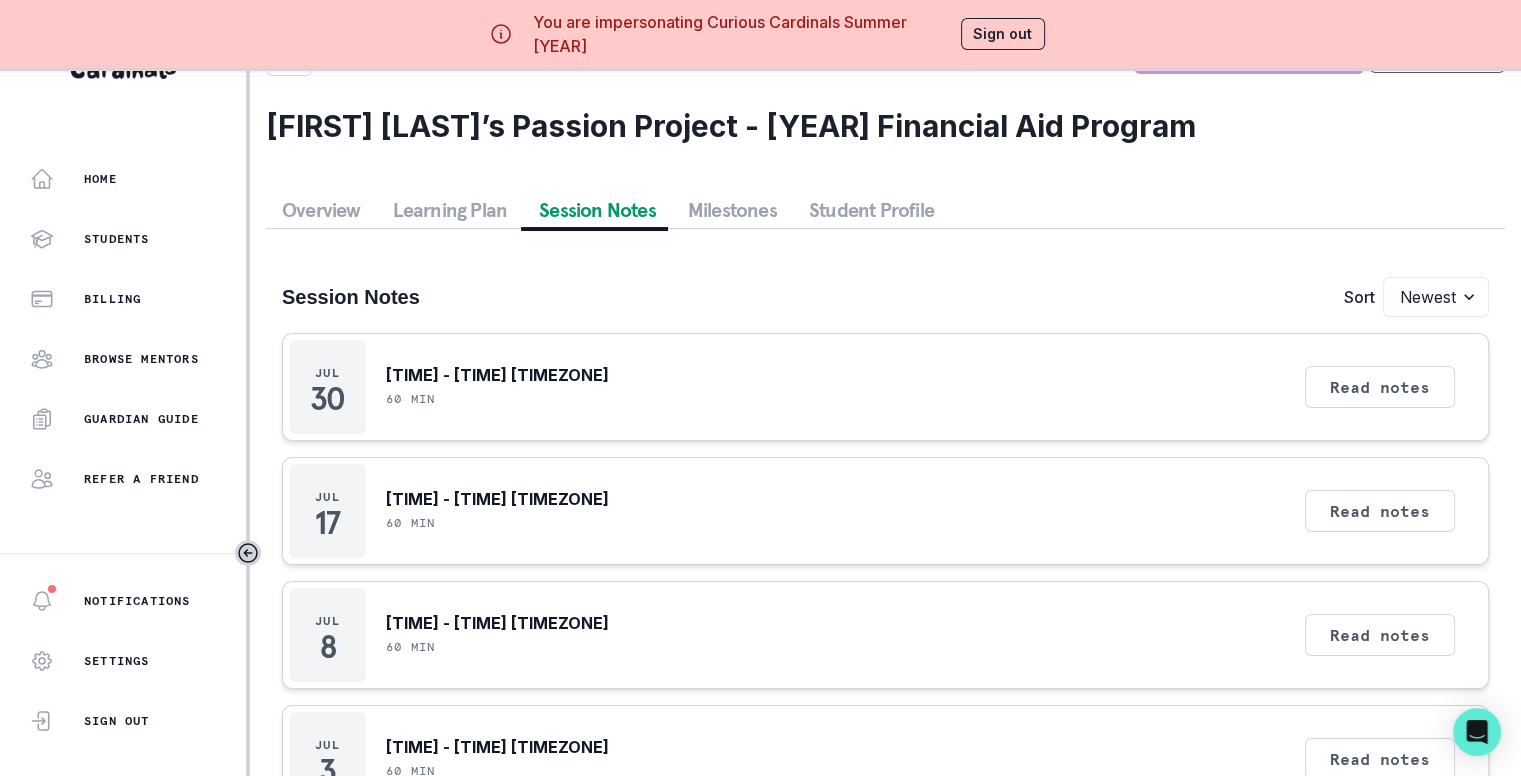 click on "Overview" at bounding box center [321, 210] 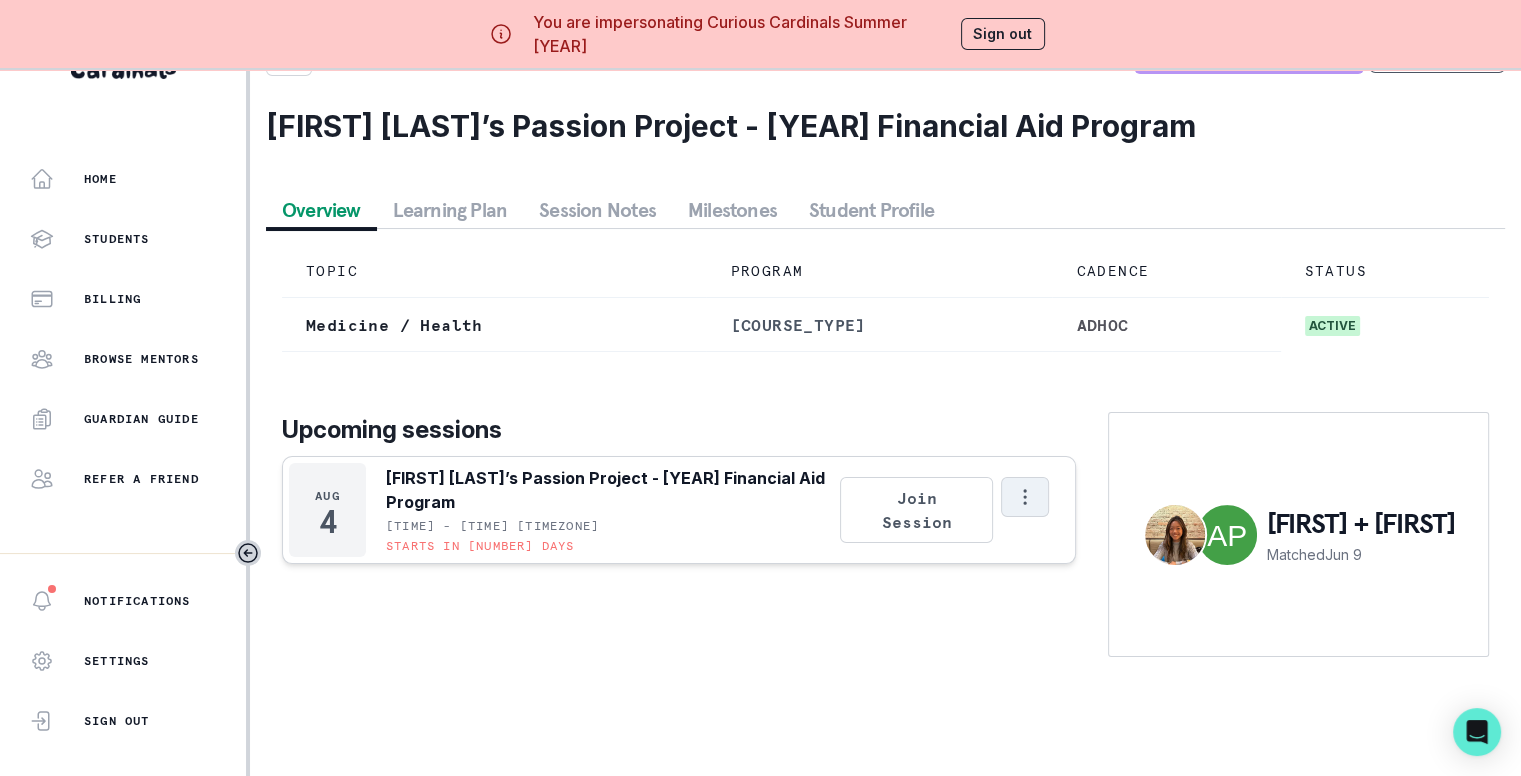 click 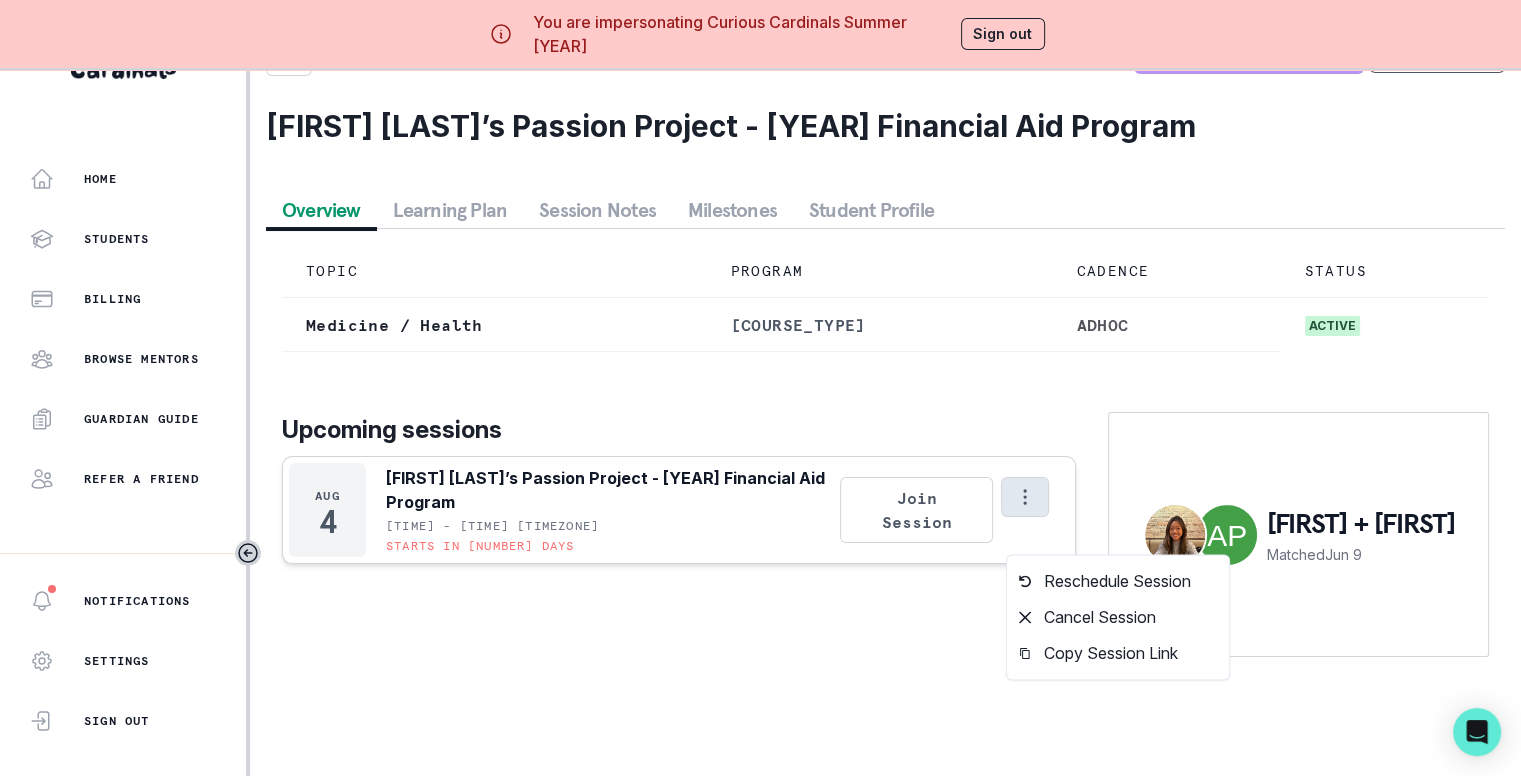click on "Sign out" at bounding box center (1003, 34) 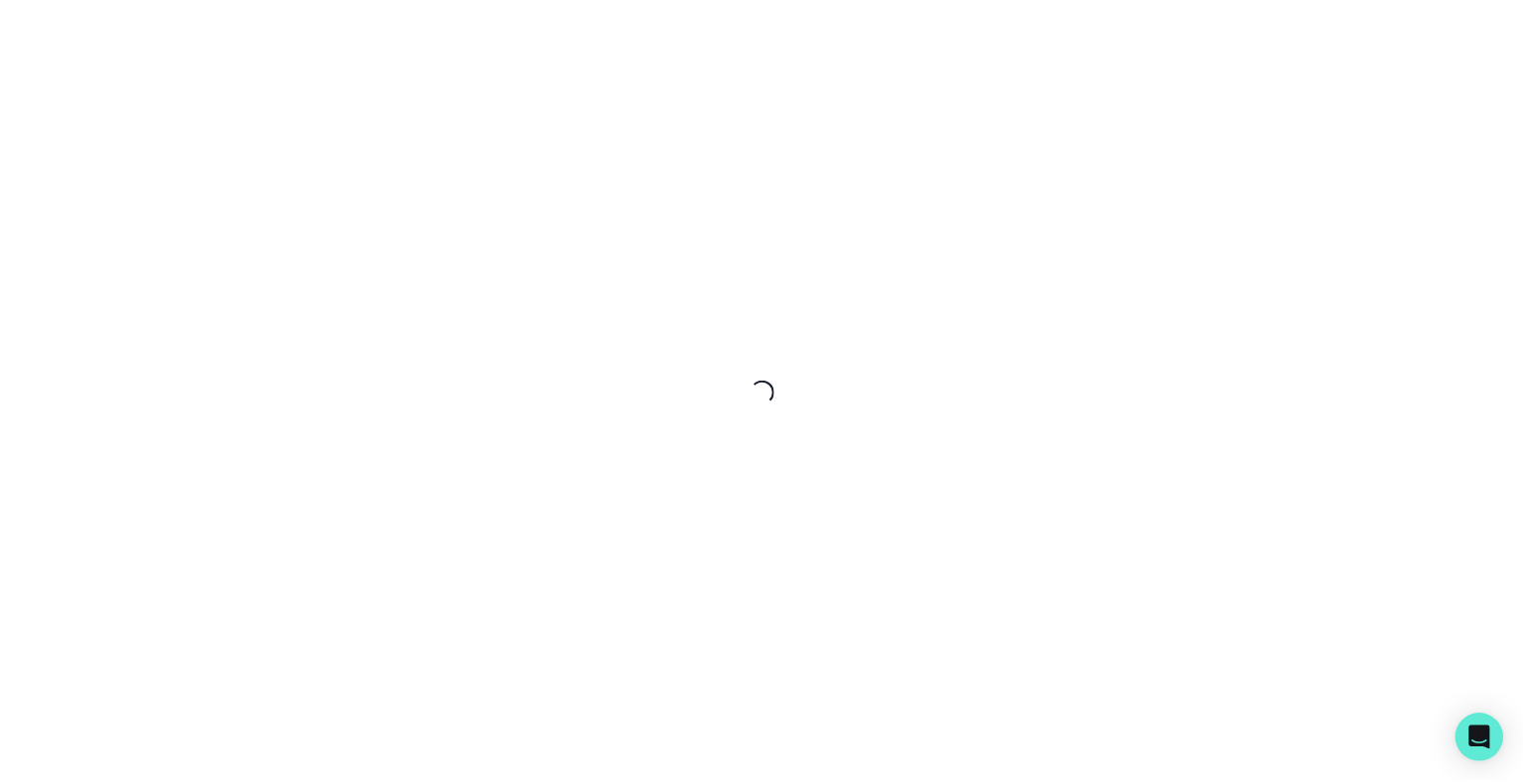 scroll, scrollTop: 0, scrollLeft: 0, axis: both 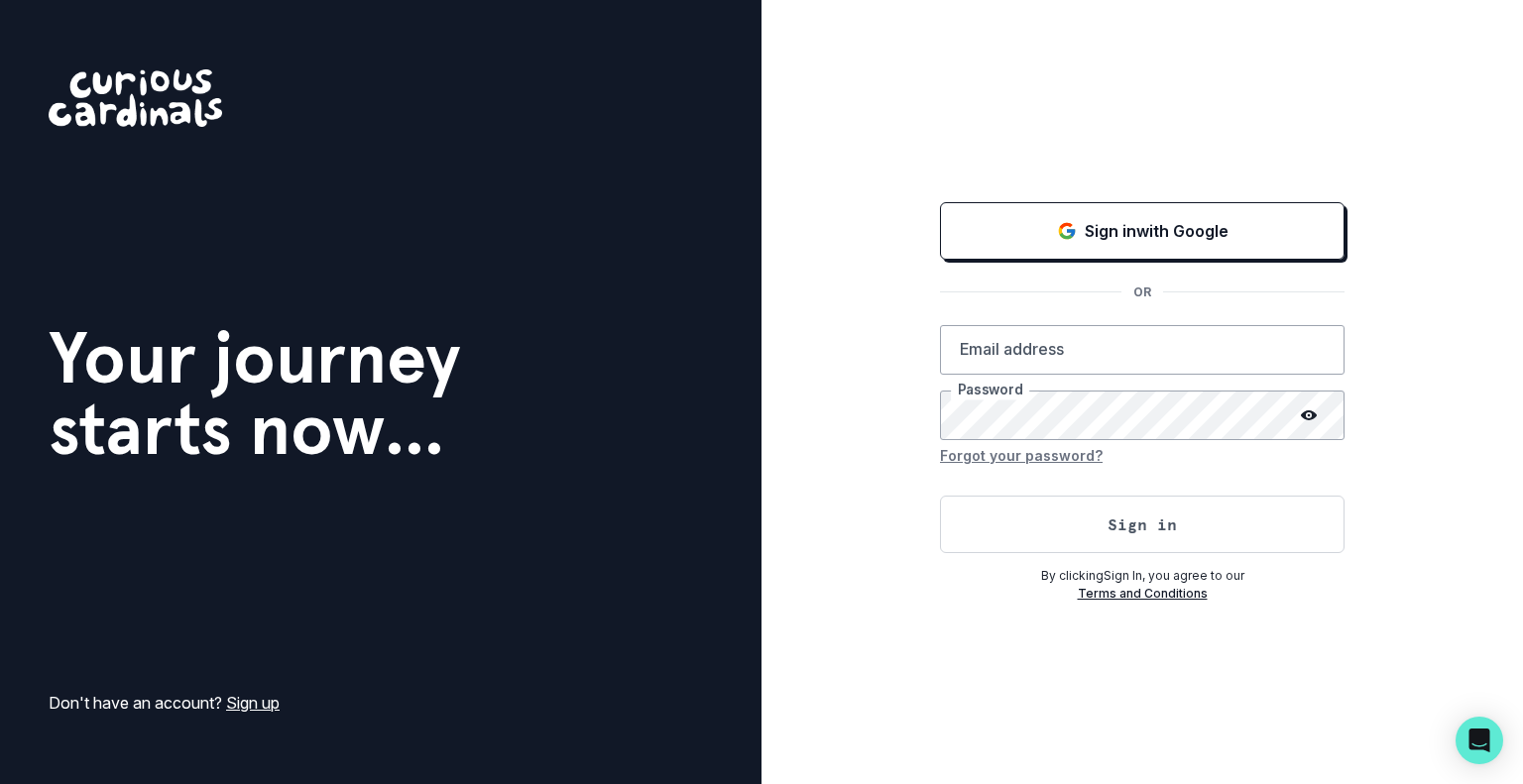 click on "Sign in  with Google OR Email address Password Forgot your password? Sign in By clicking  Sign In , you agree to our Terms and Conditions" at bounding box center (1142, 400) 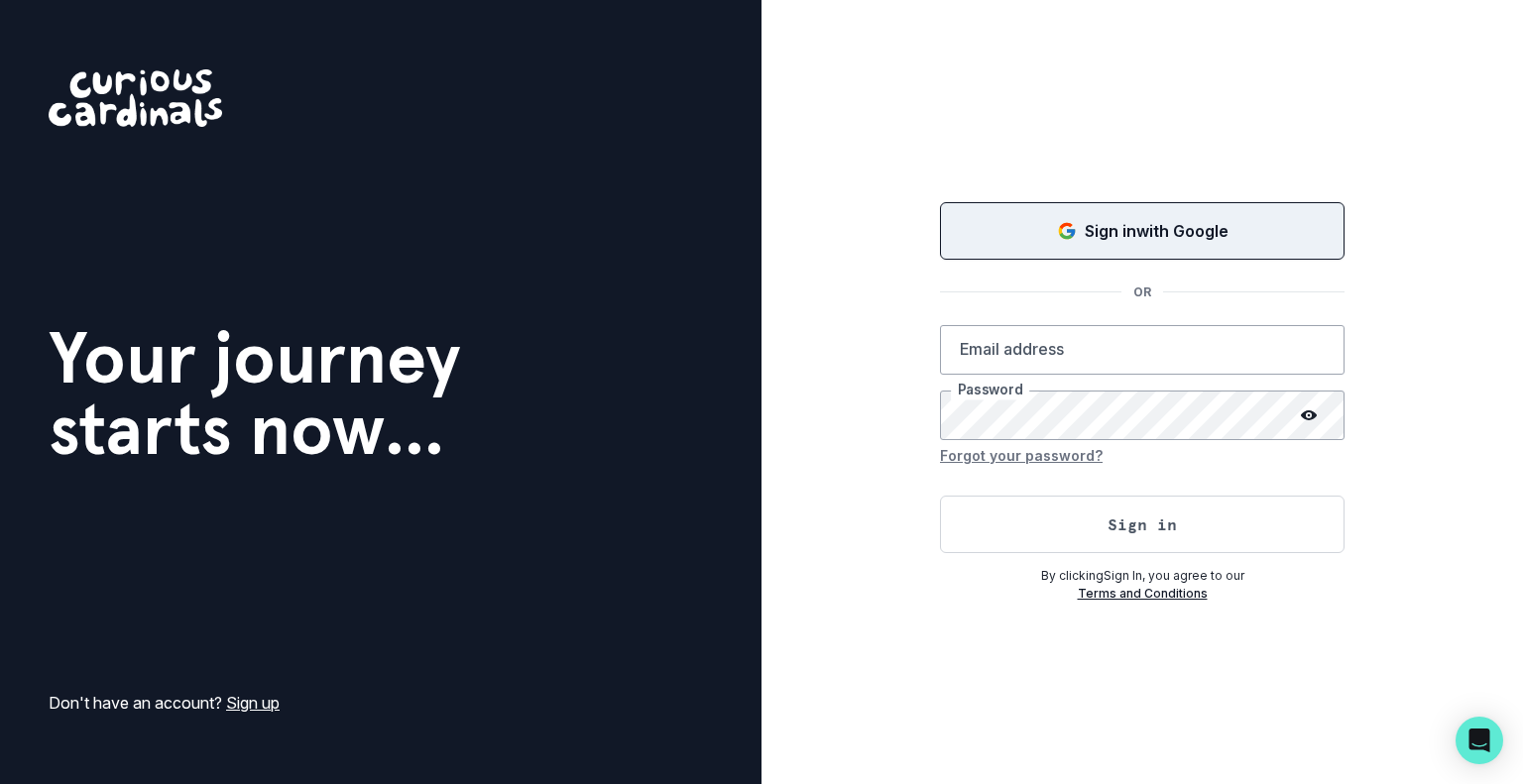 click on "Sign in  with Google" at bounding box center (1142, 231) 